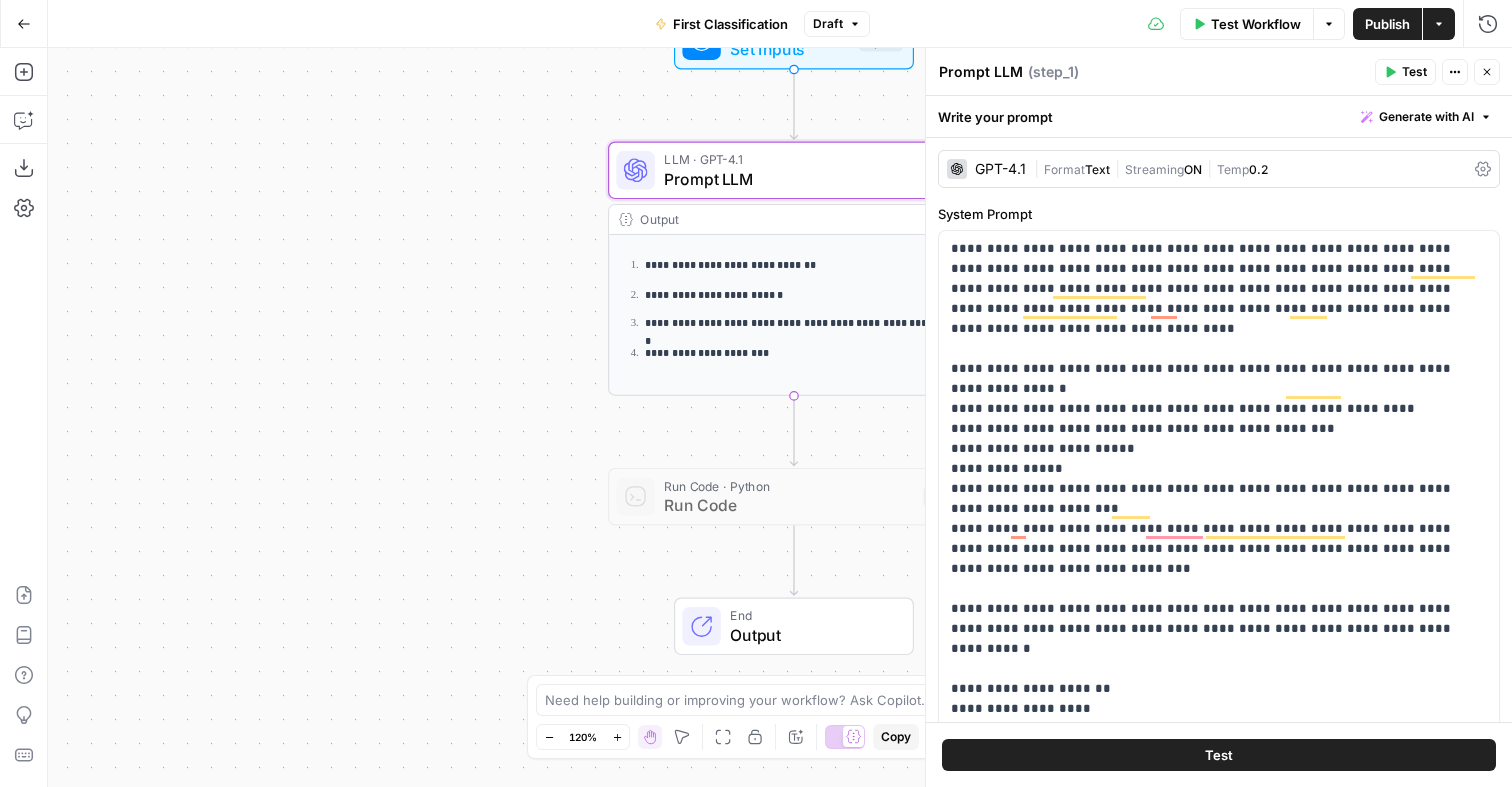 scroll, scrollTop: 0, scrollLeft: 0, axis: both 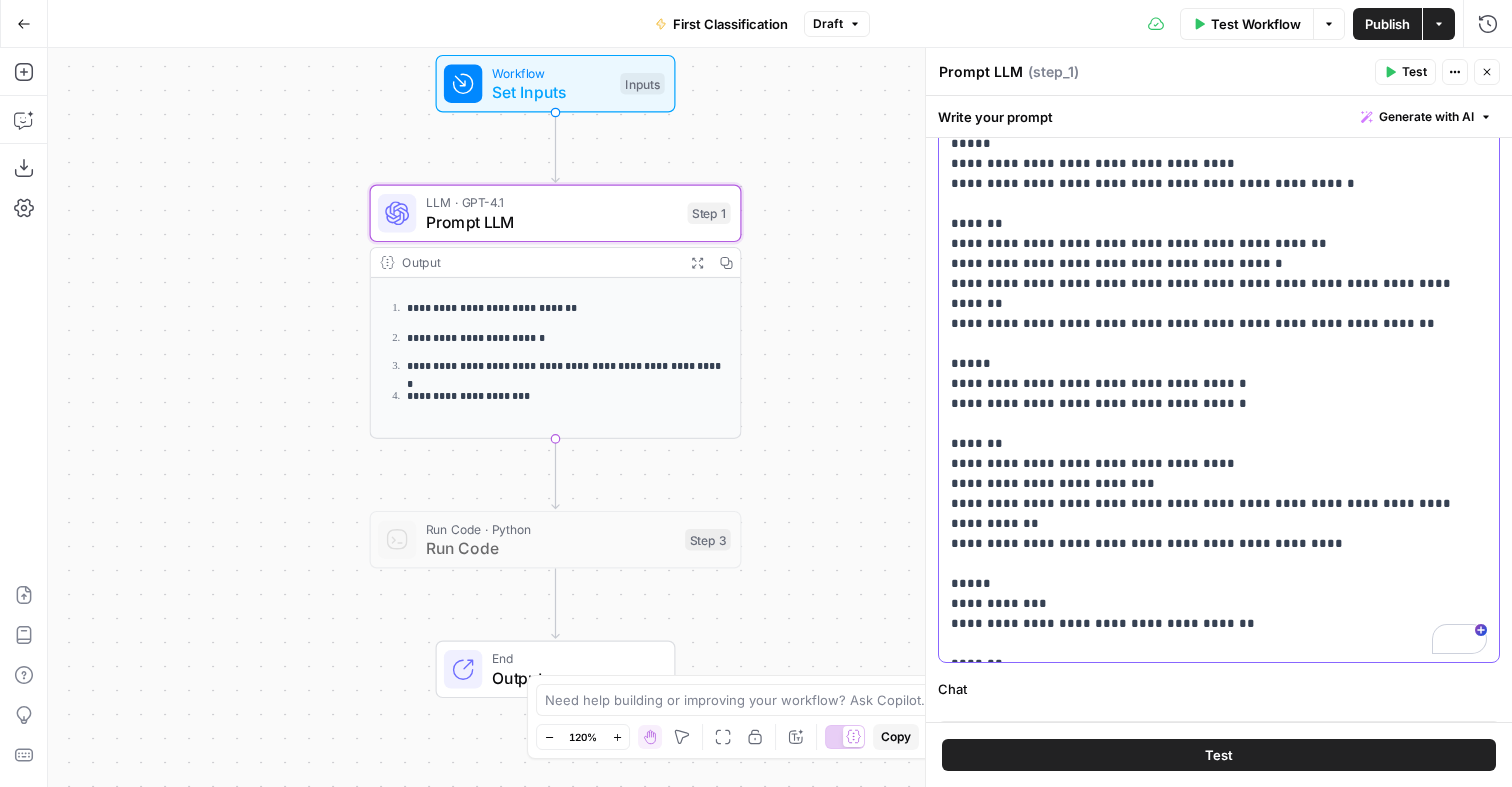 click on "**********" at bounding box center [1219, -3386] 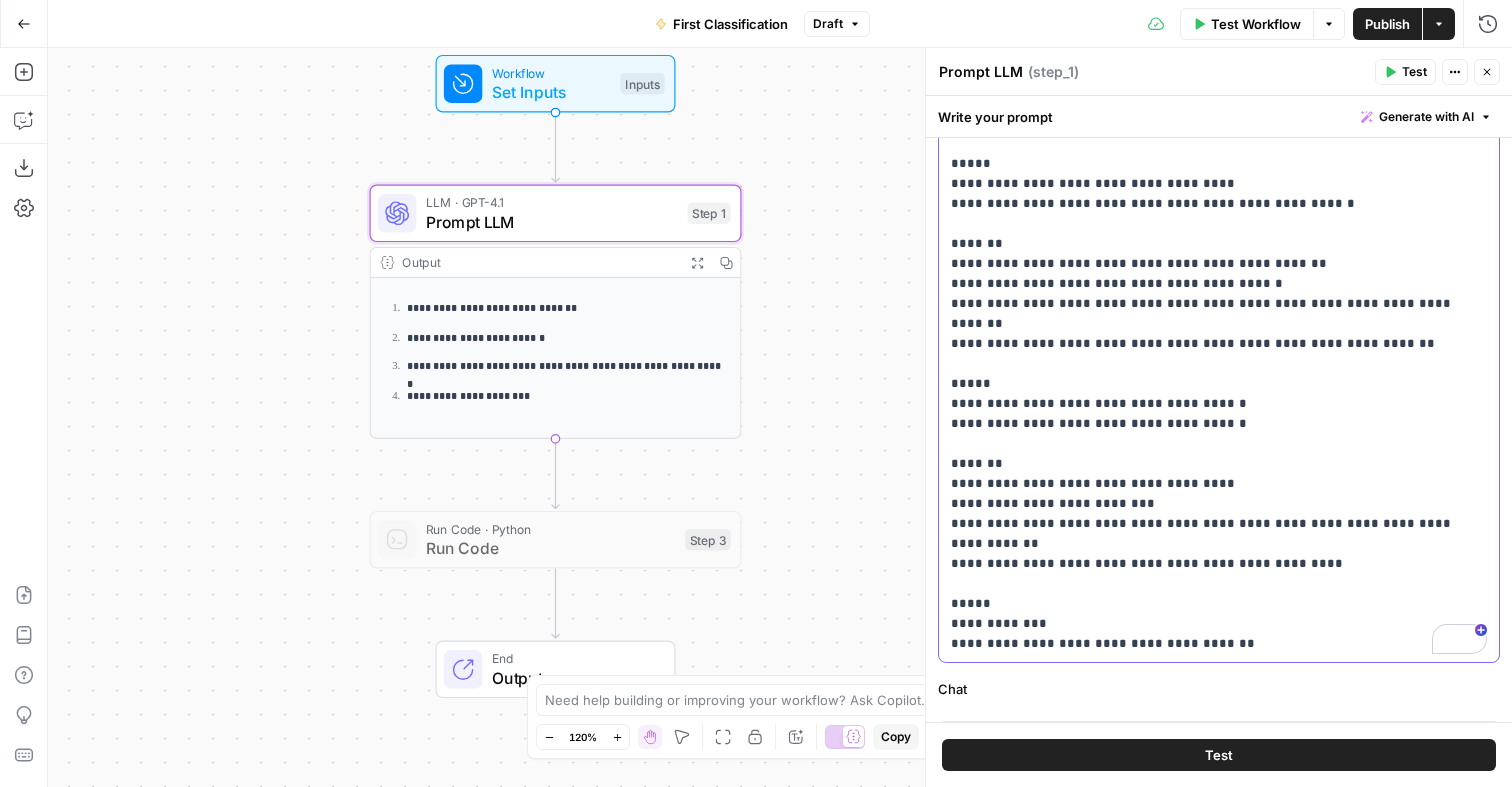click on "**********" at bounding box center [1219, -3376] 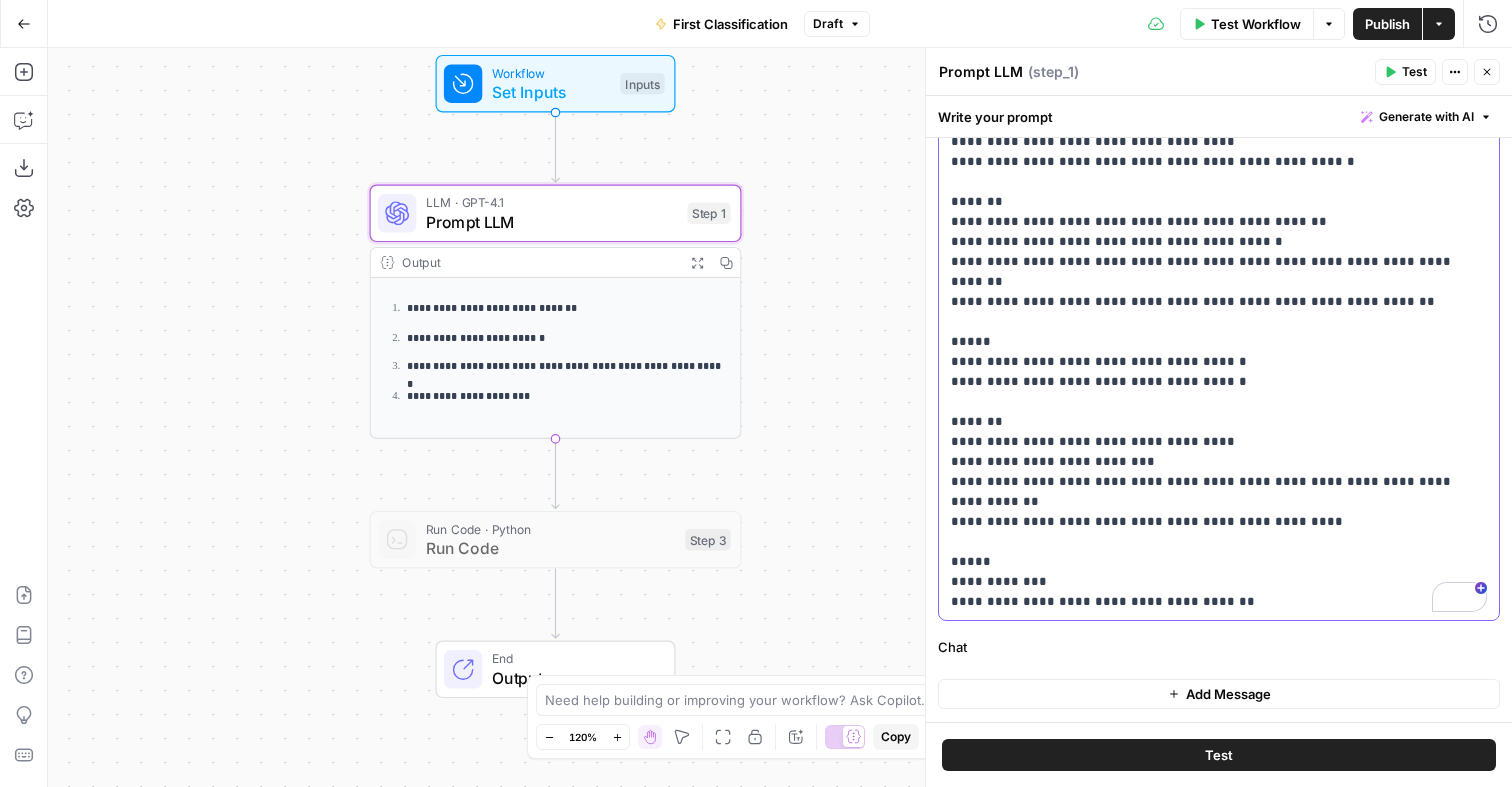 click on "**********" at bounding box center (1219, -3418) 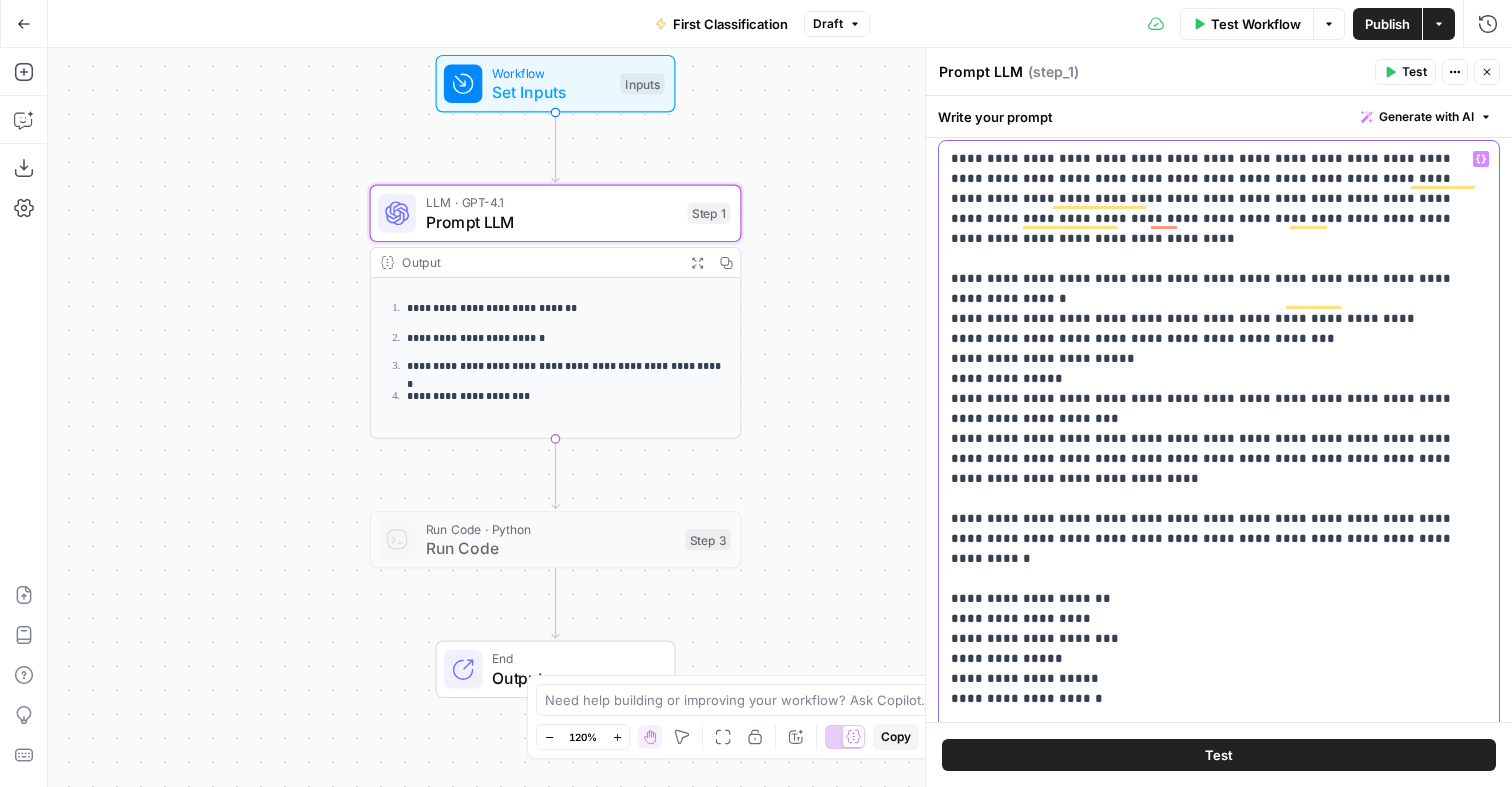 click on "**********" at bounding box center (1219, 4179) 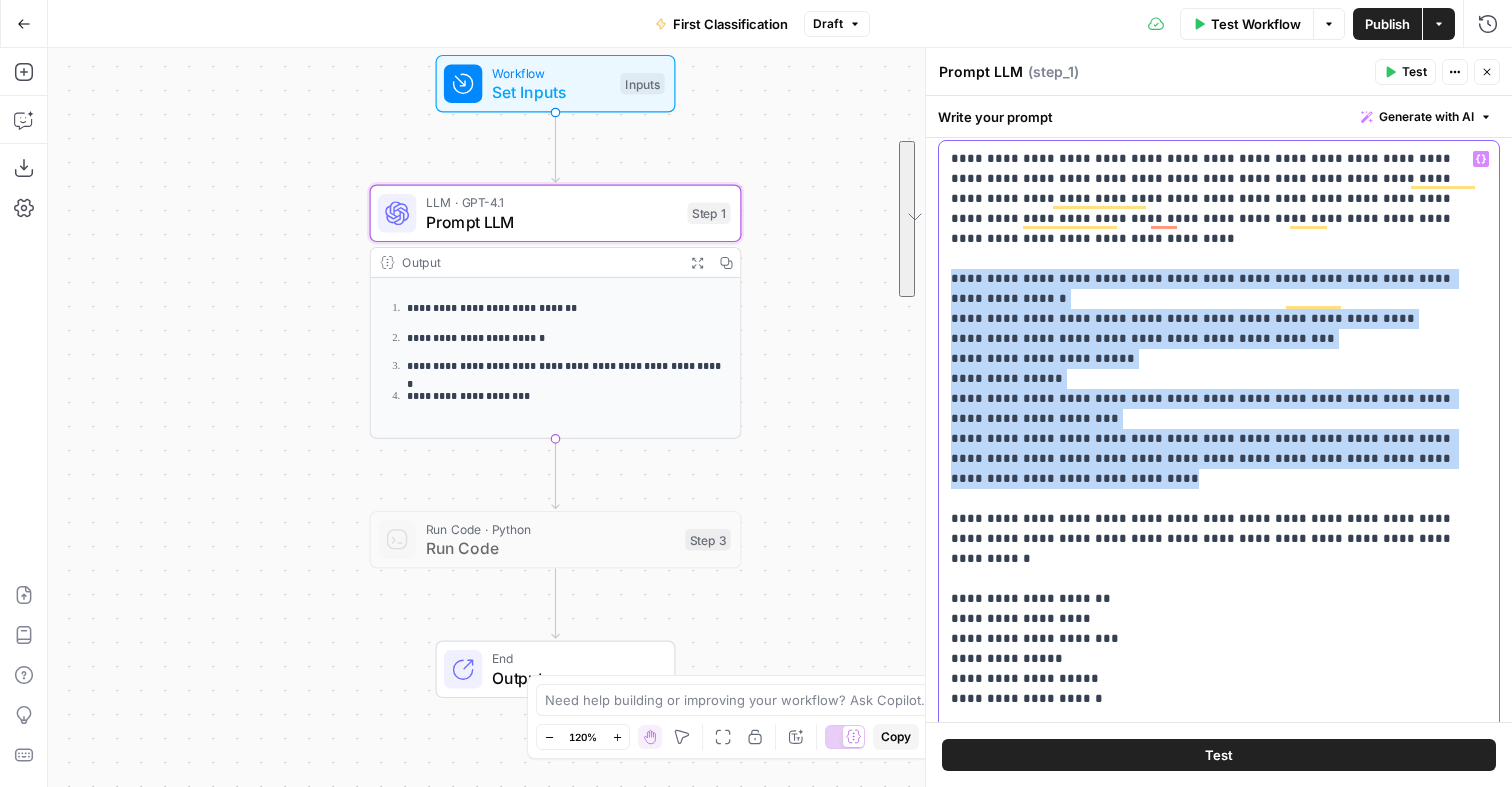 drag, startPoint x: 1472, startPoint y: 438, endPoint x: 1434, endPoint y: 282, distance: 160.56151 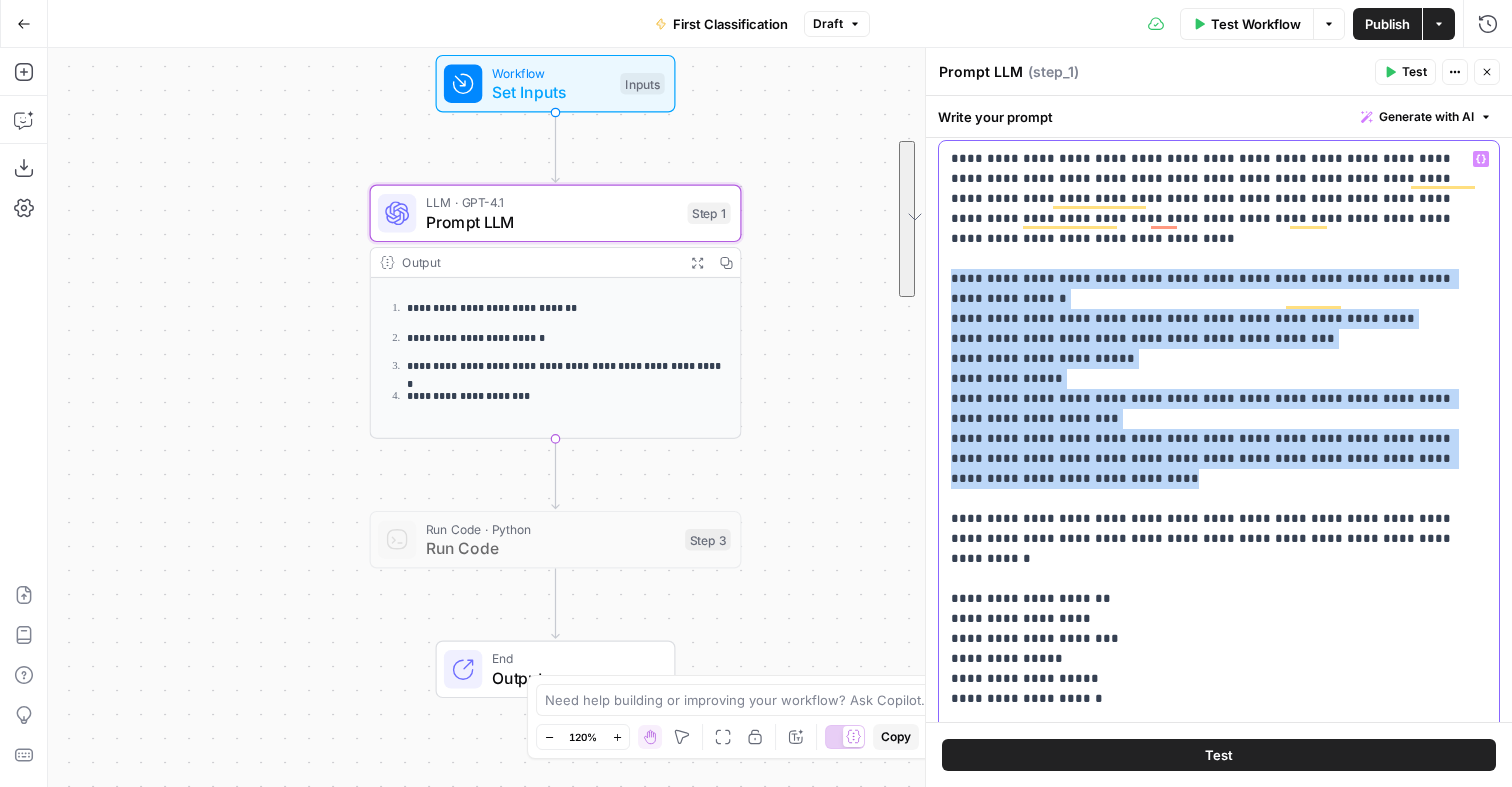 click on "**********" at bounding box center [1219, 4179] 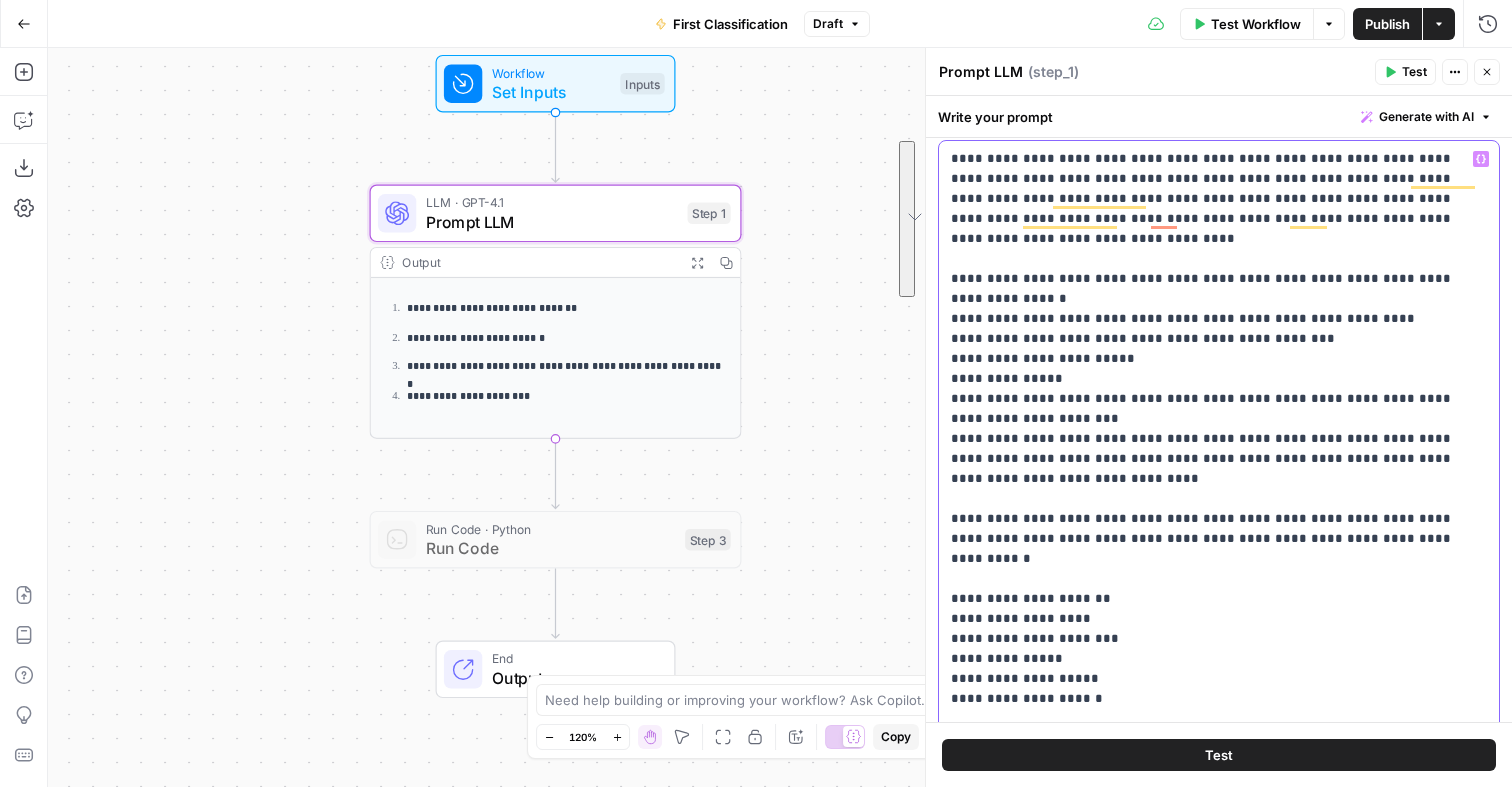 click on "**********" at bounding box center (1219, 548) 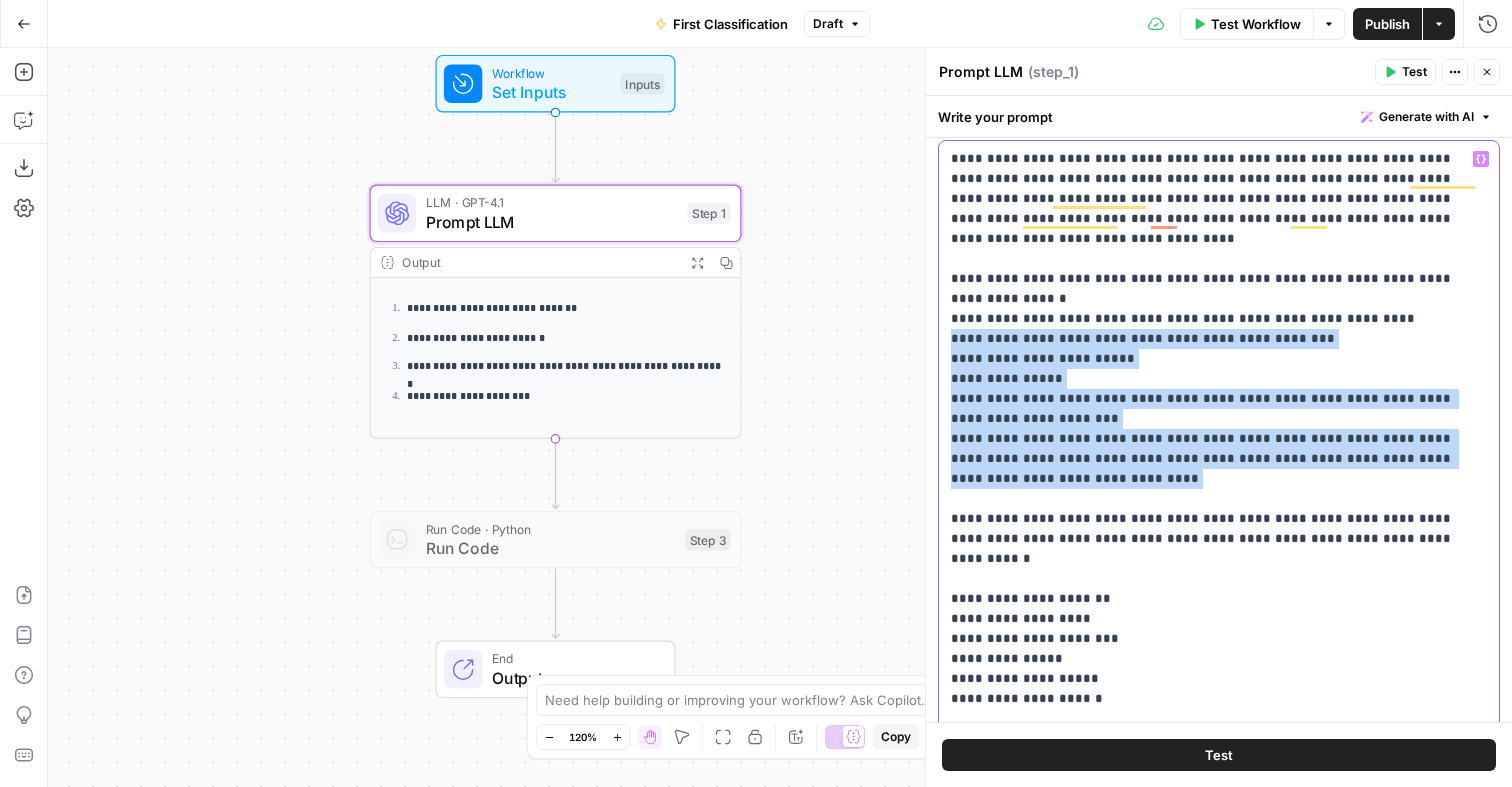drag, startPoint x: 1488, startPoint y: 442, endPoint x: 953, endPoint y: 322, distance: 548.2928 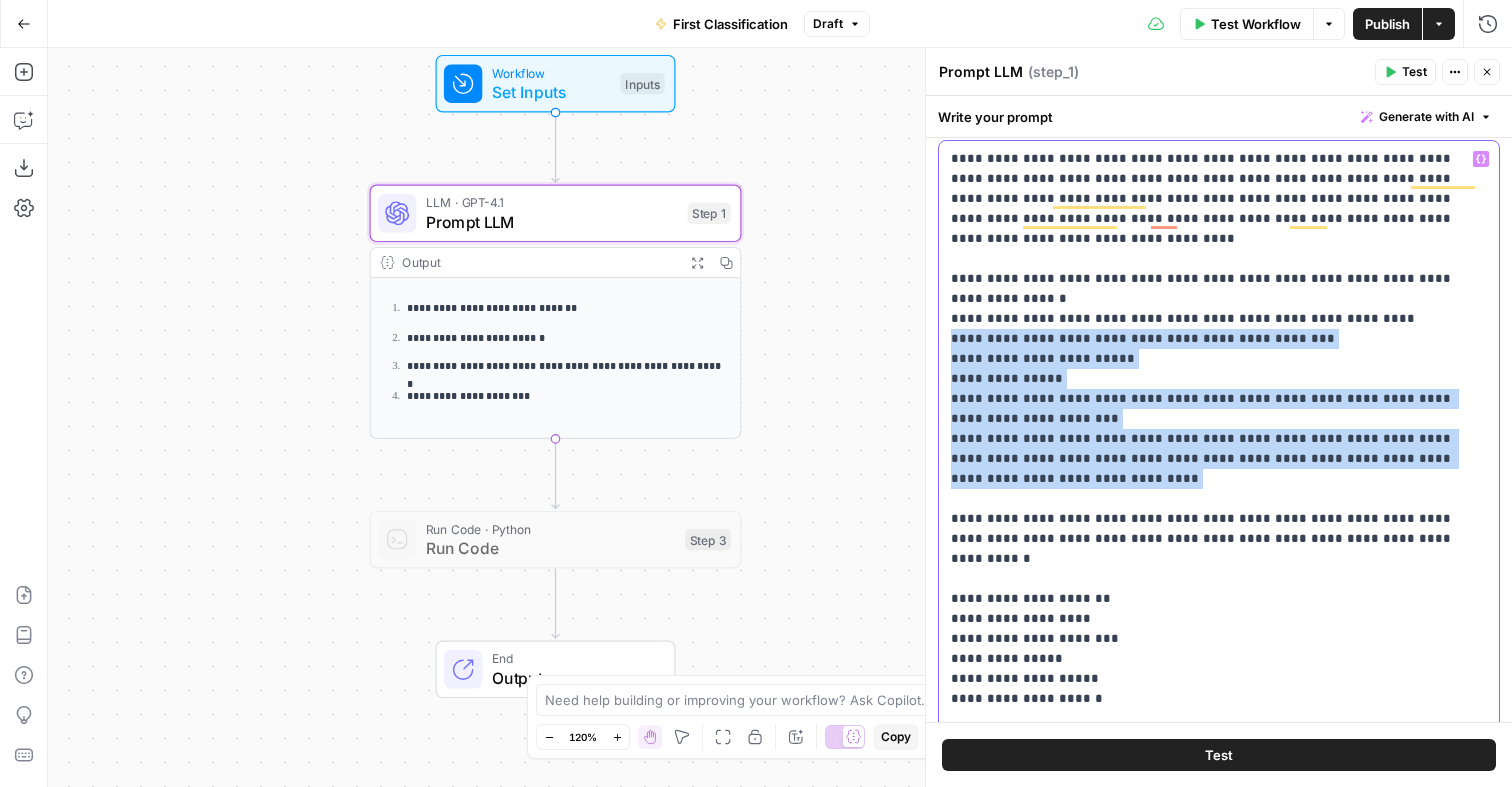 click on "**********" at bounding box center [1219, 548] 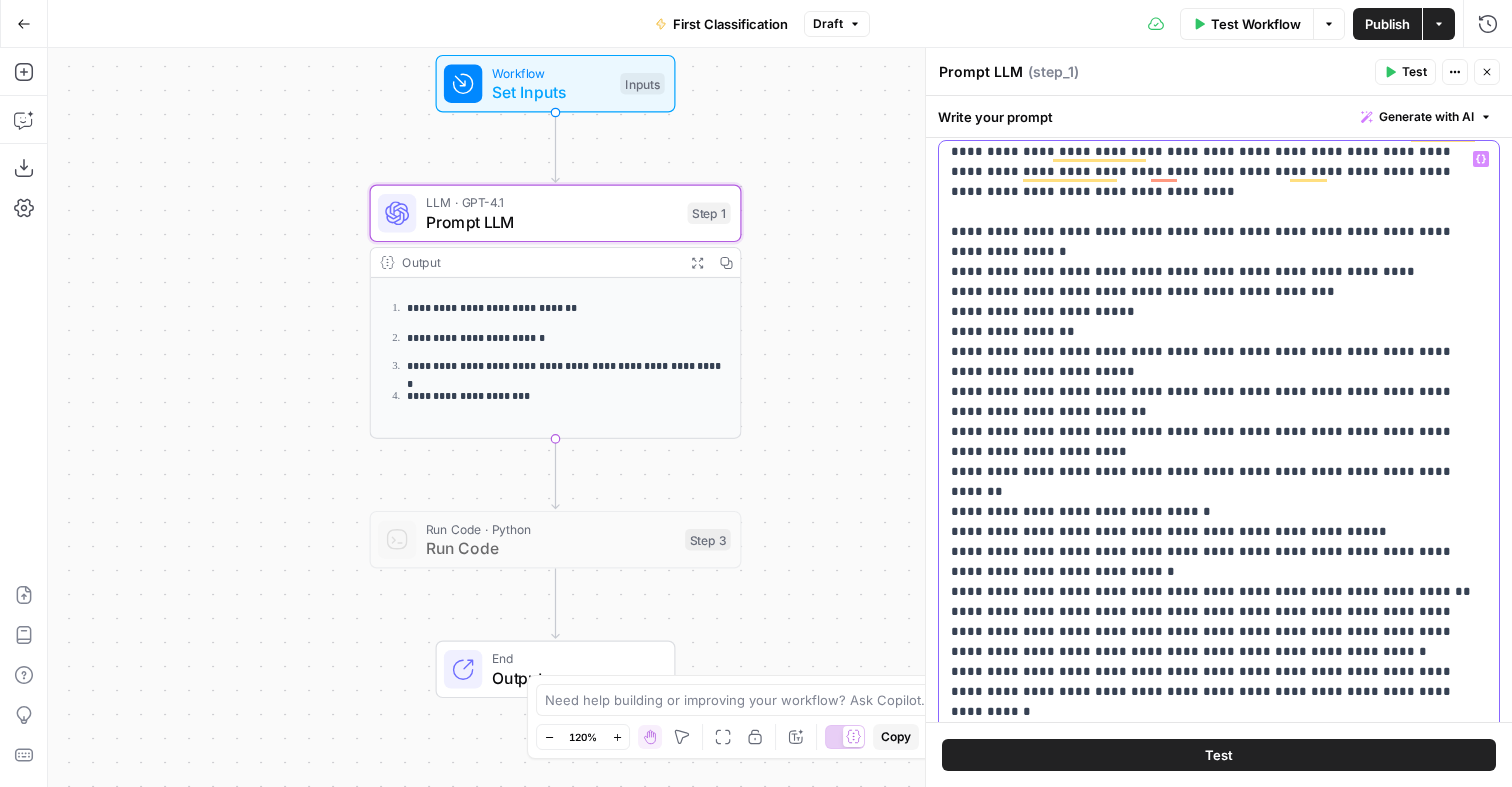 click on "**********" at bounding box center (1219, 548) 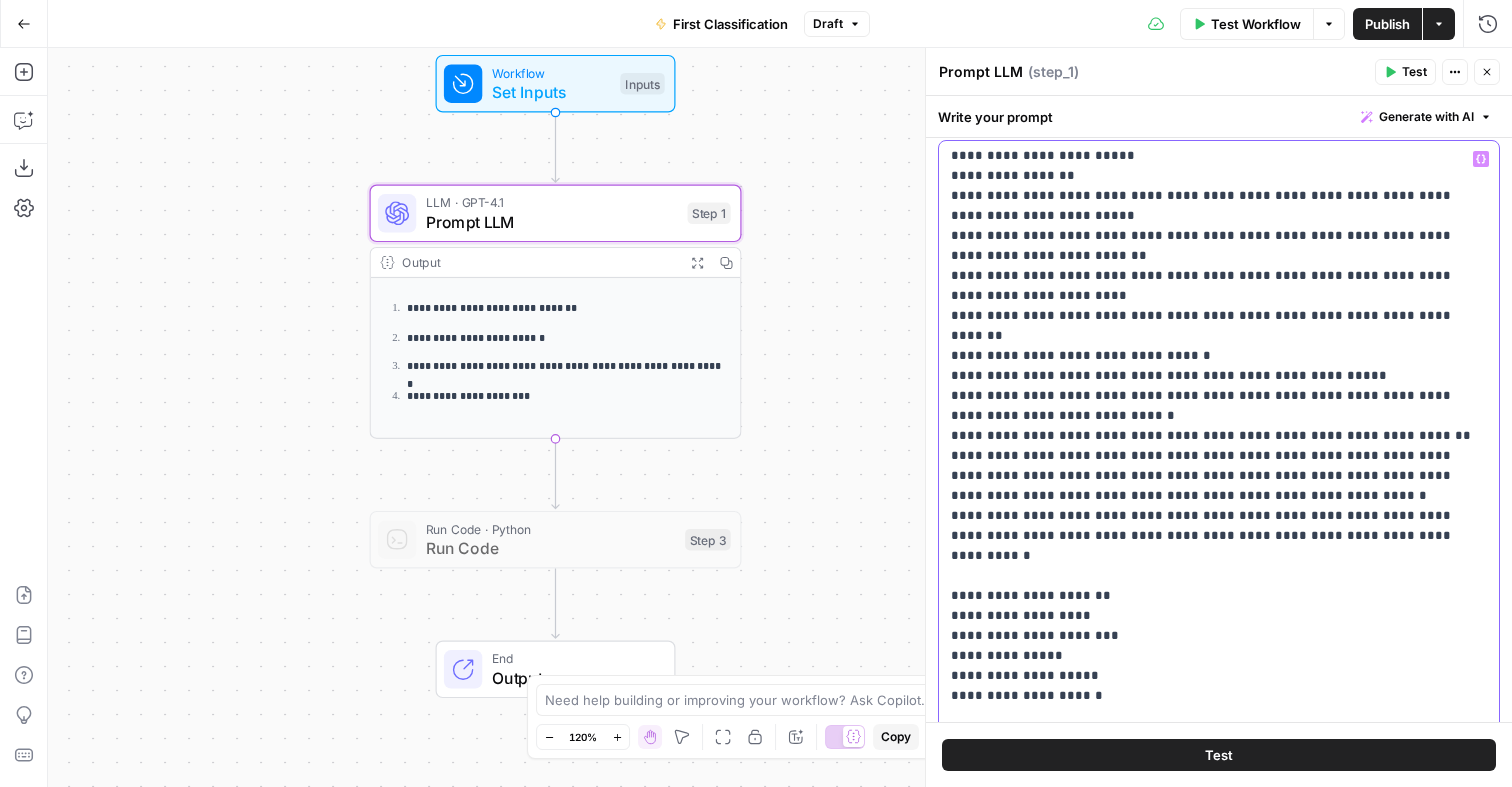 click on "**********" at bounding box center (1219, 4066) 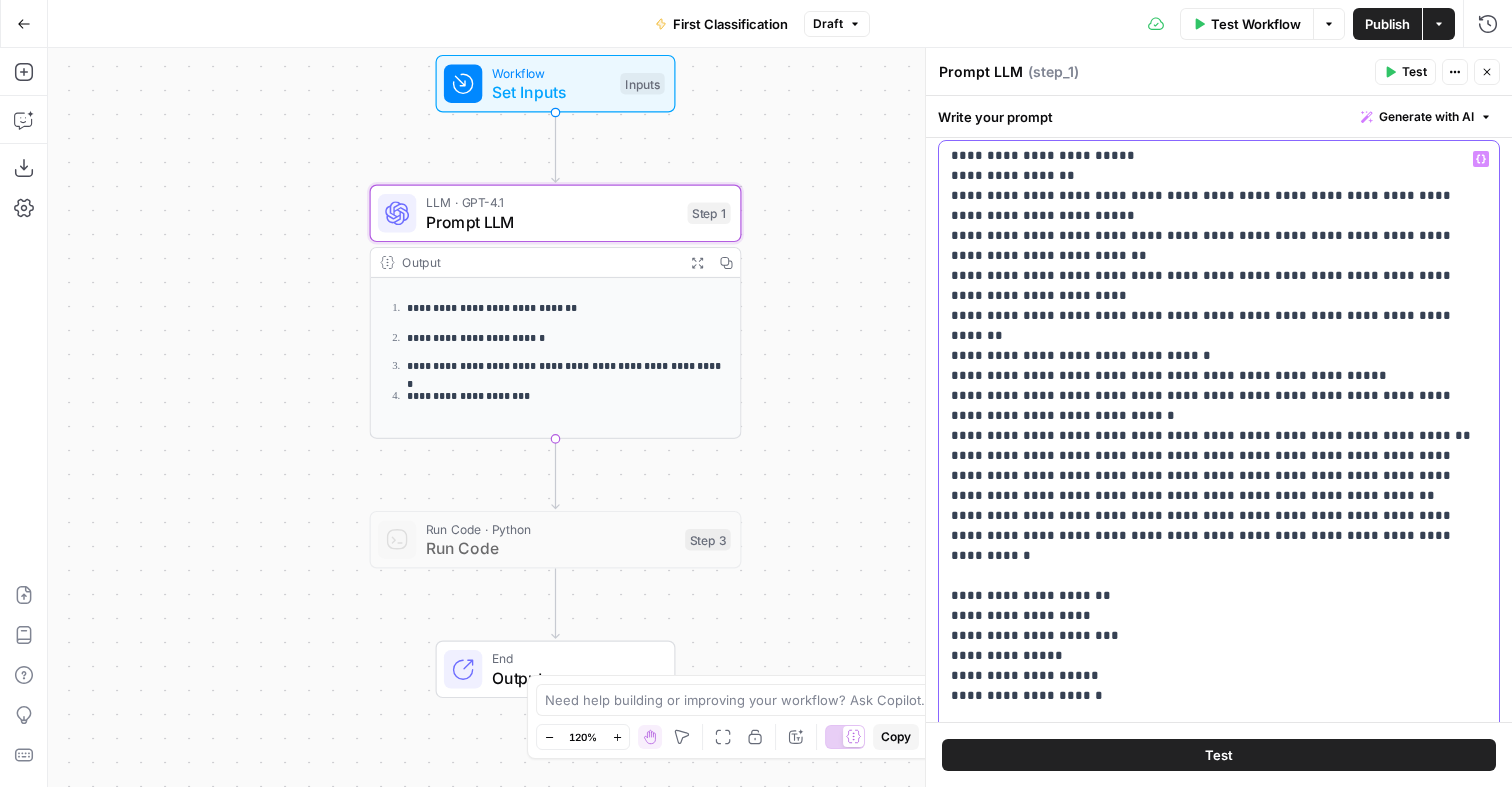 click on "**********" at bounding box center [1219, 4066] 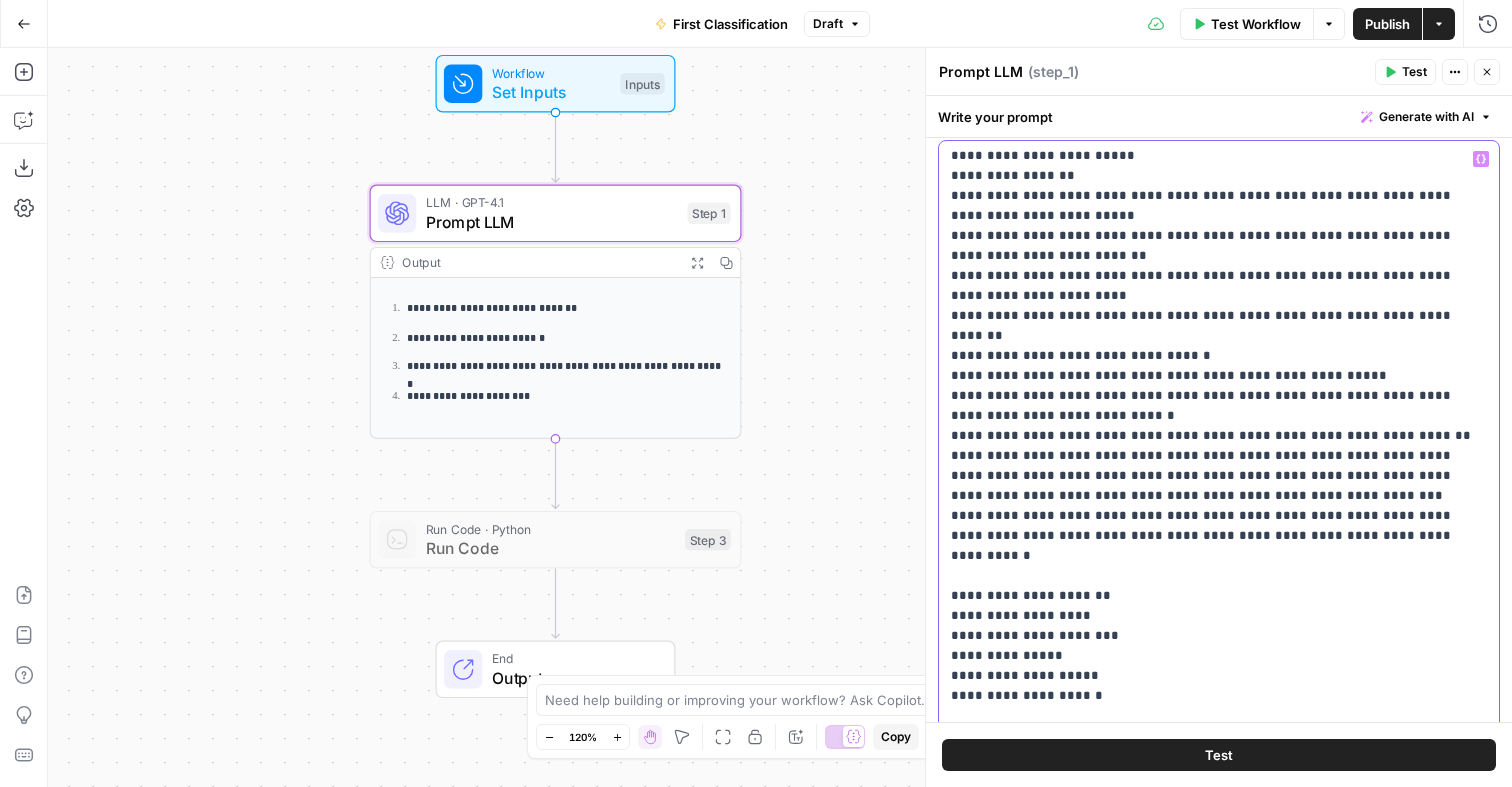scroll, scrollTop: 185, scrollLeft: 0, axis: vertical 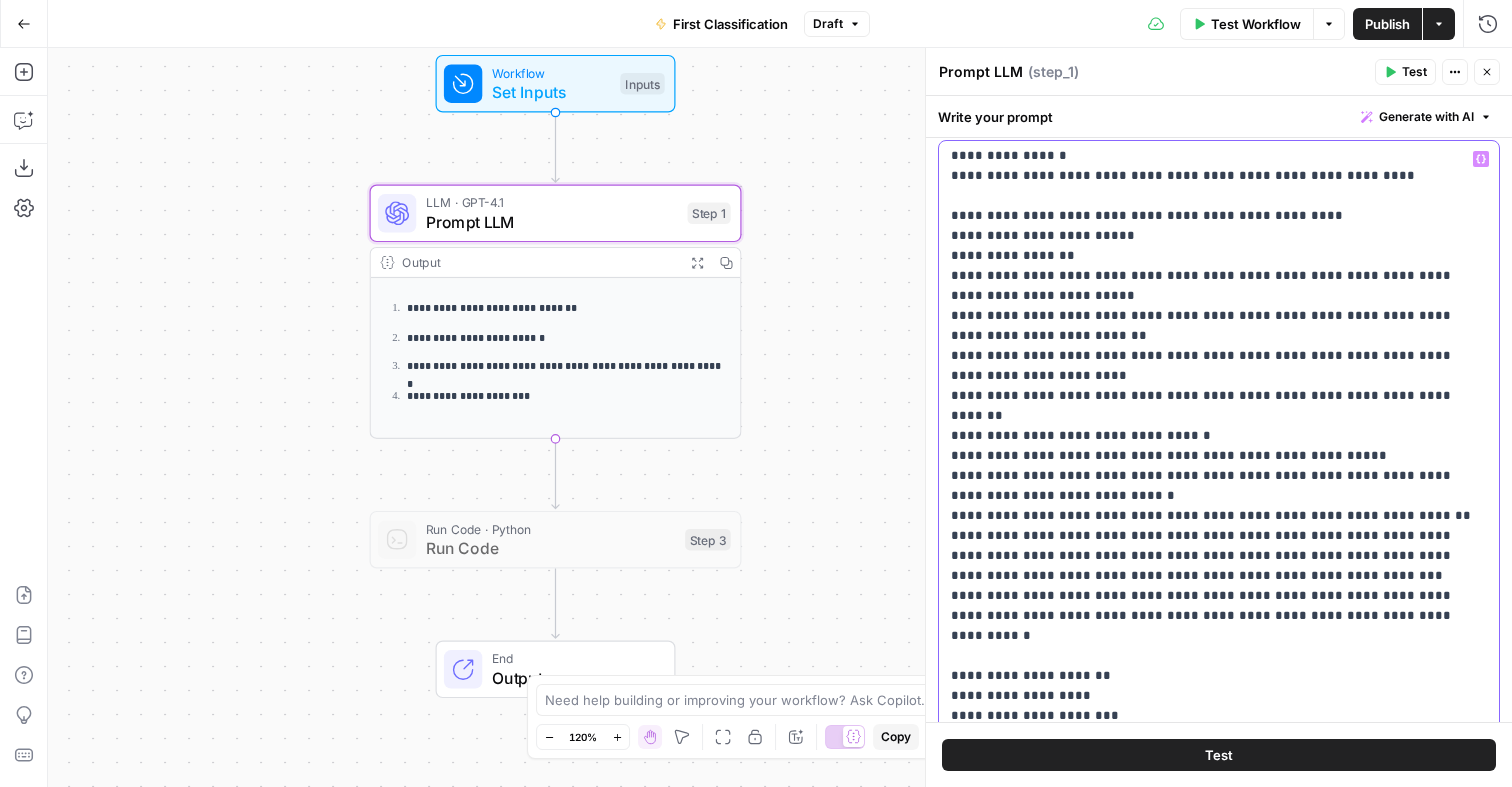 click on "**********" at bounding box center (1219, 4146) 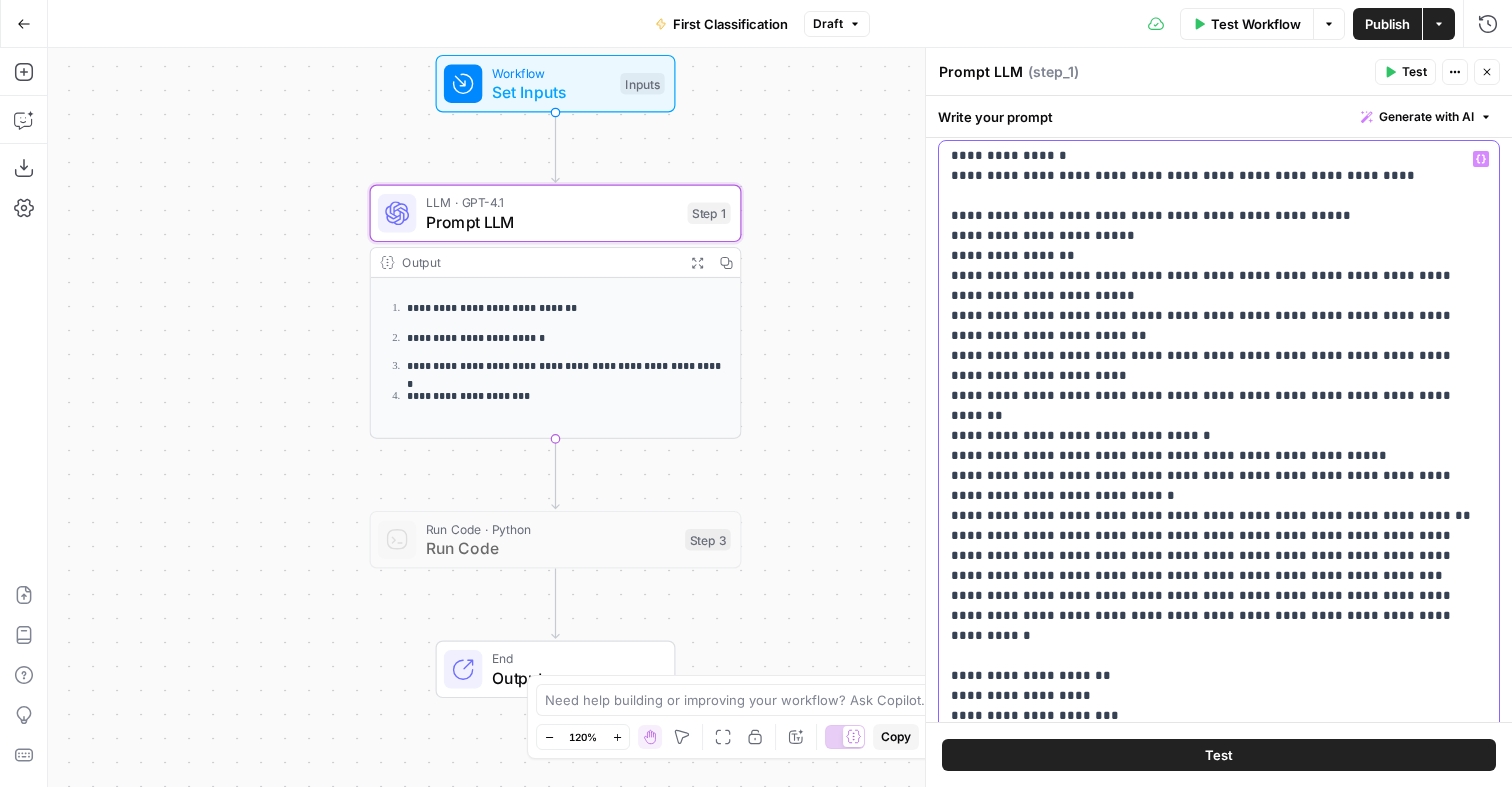click on "**********" at bounding box center [1219, 4146] 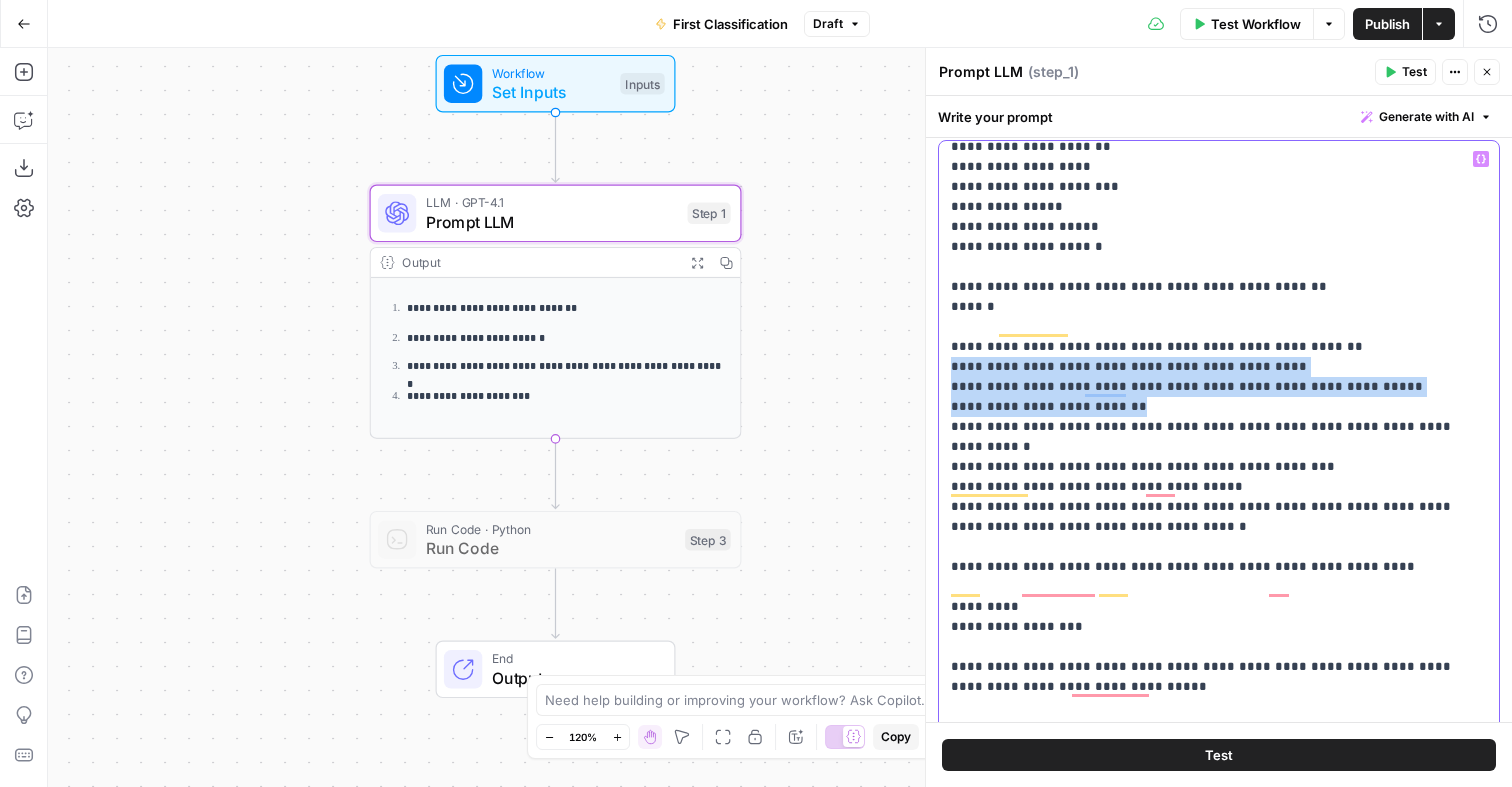 drag, startPoint x: 954, startPoint y: 308, endPoint x: 1142, endPoint y: 343, distance: 191.23022 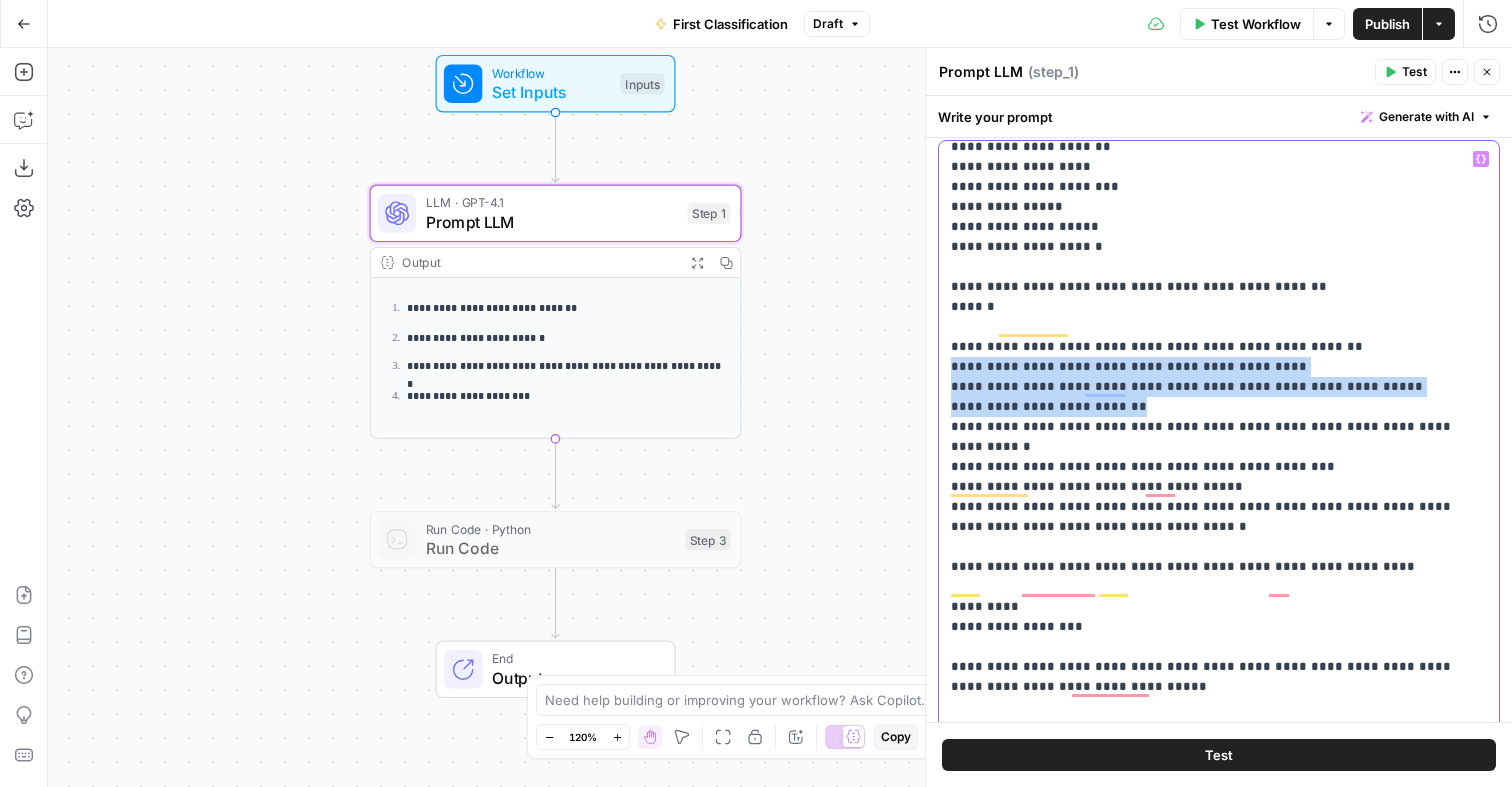 click on "**********" at bounding box center [1219, 3607] 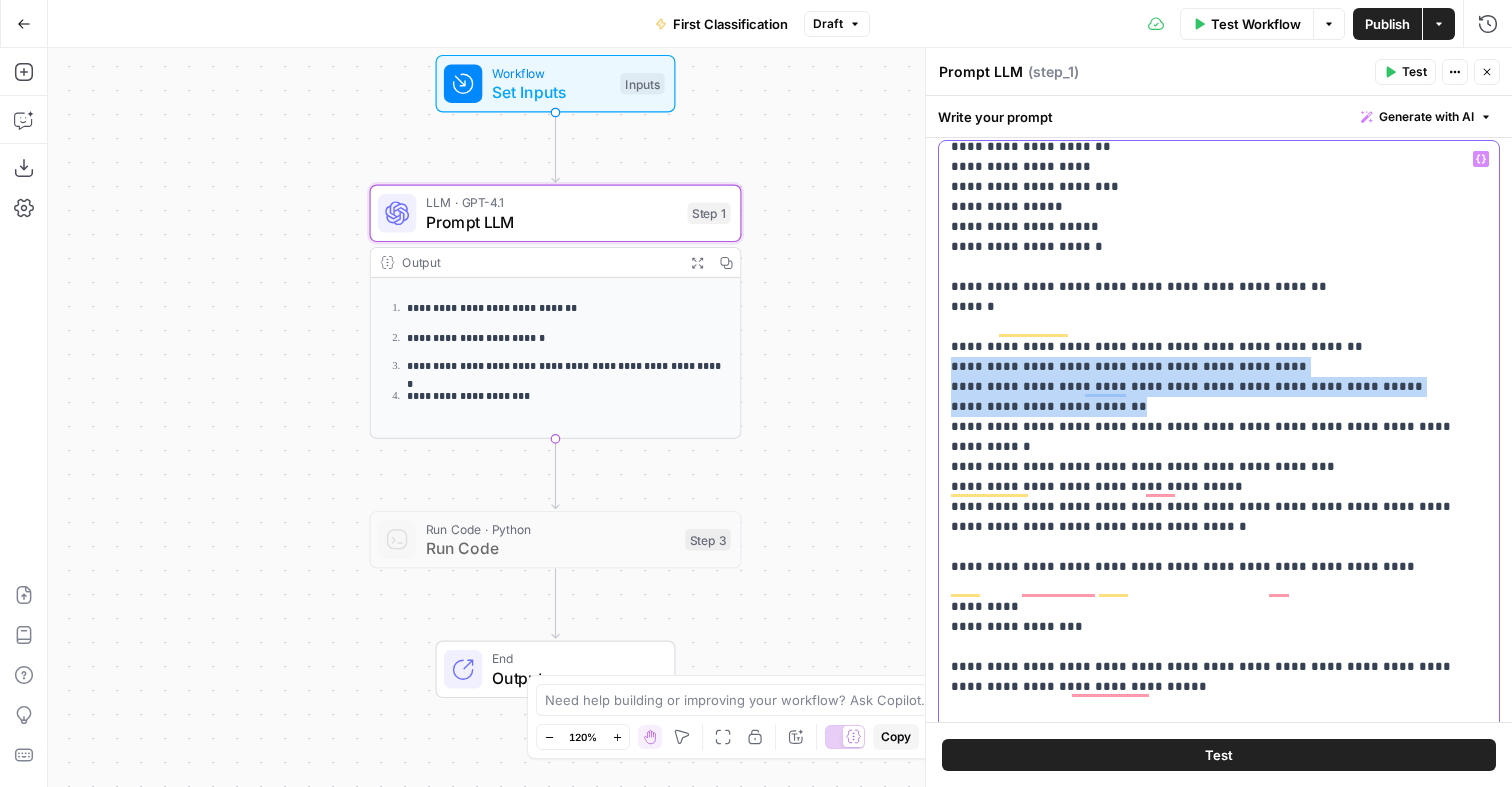 copy on "**********" 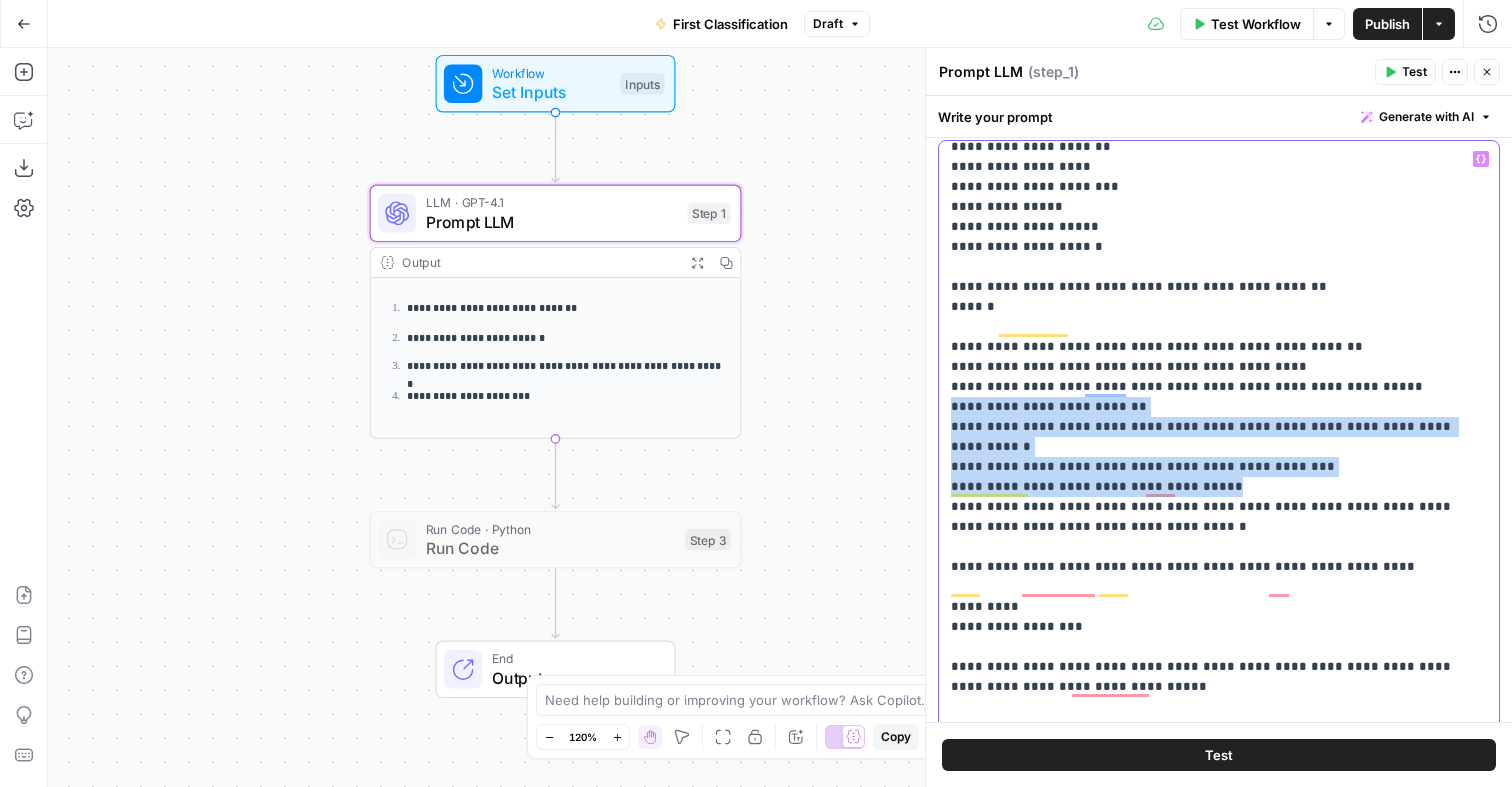 drag, startPoint x: 1214, startPoint y: 408, endPoint x: 1206, endPoint y: 350, distance: 58.549126 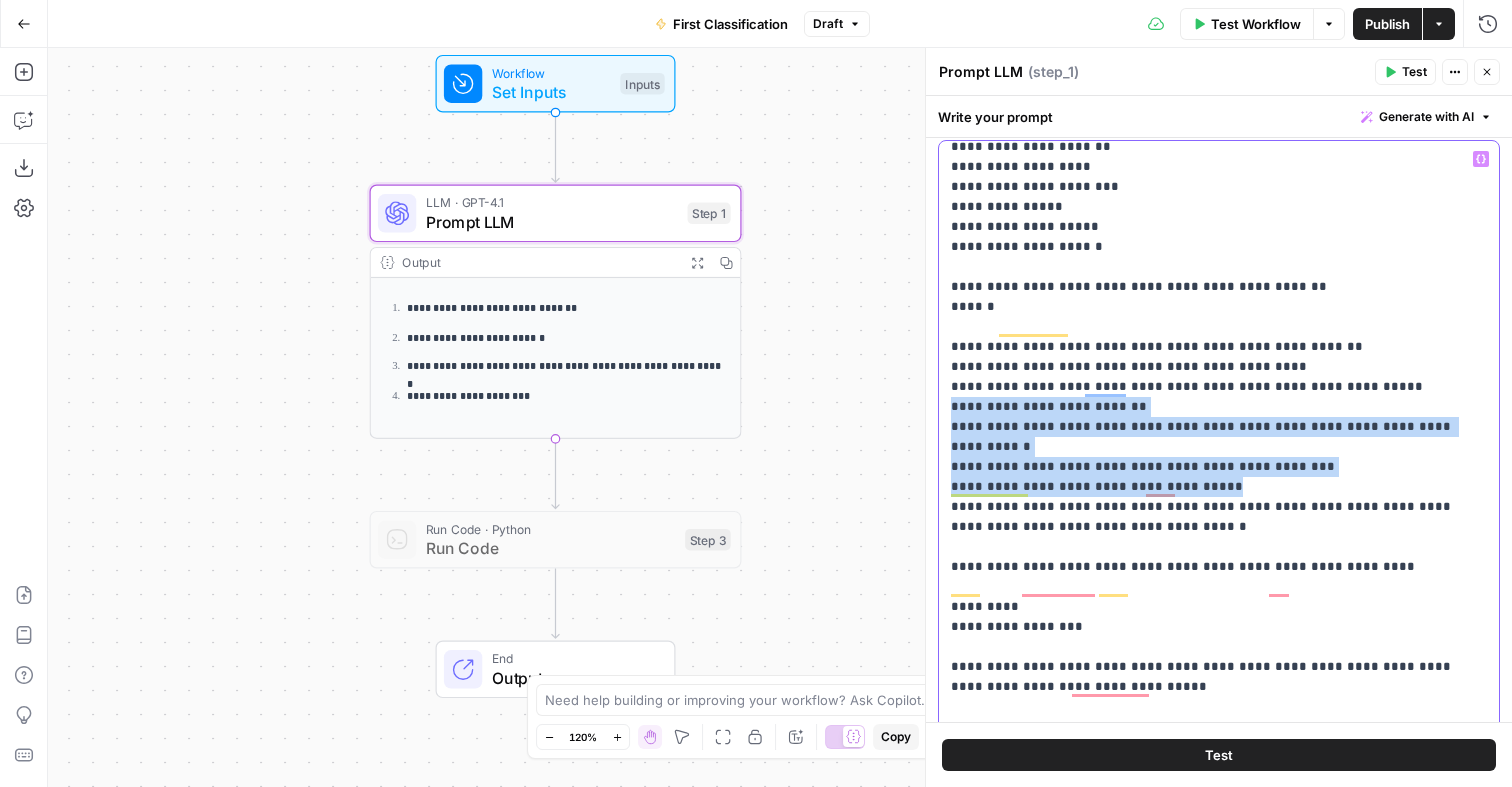 click on "**********" at bounding box center (1219, 3607) 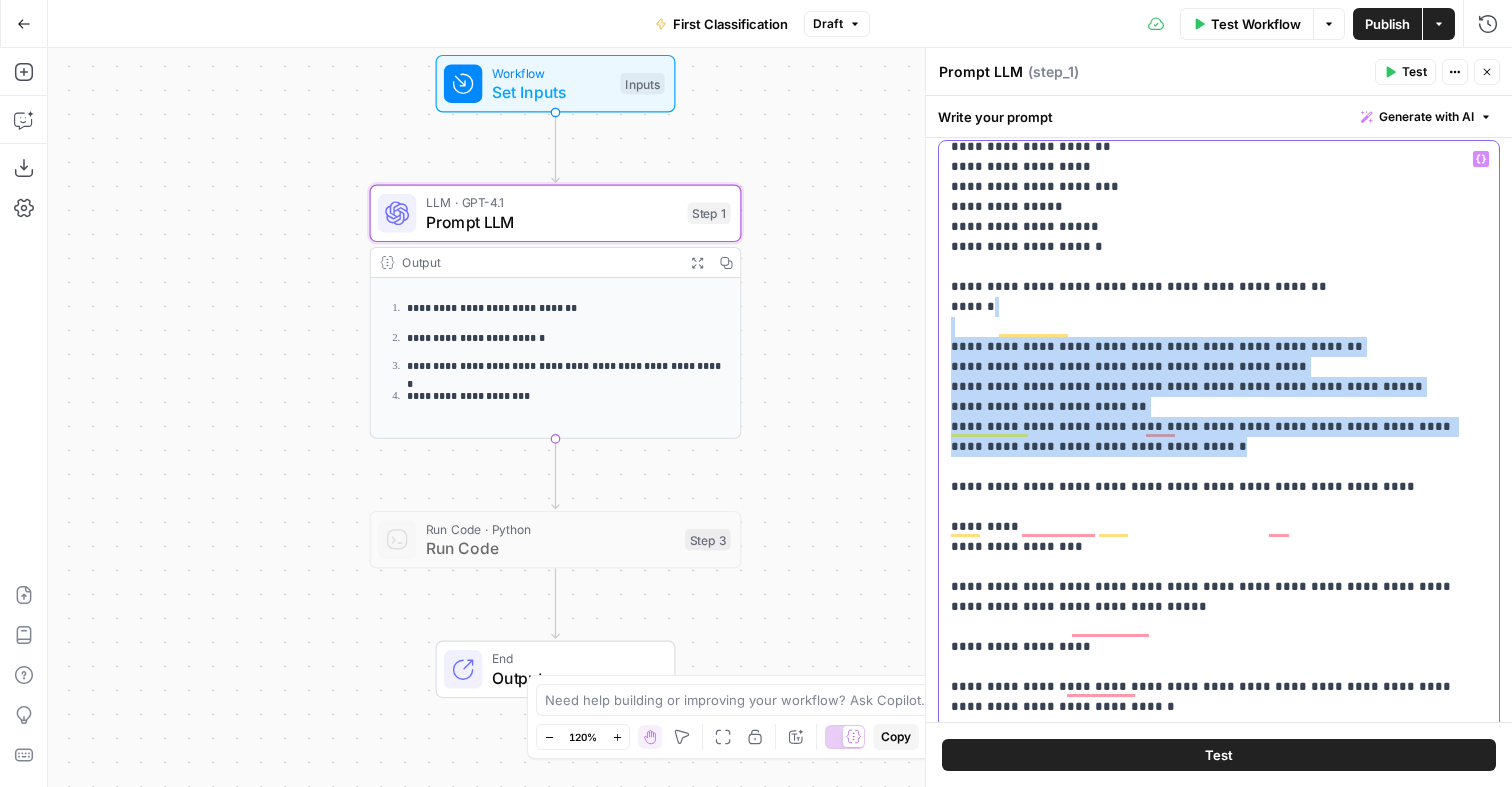 drag, startPoint x: 1133, startPoint y: 391, endPoint x: 1111, endPoint y: 272, distance: 121.016525 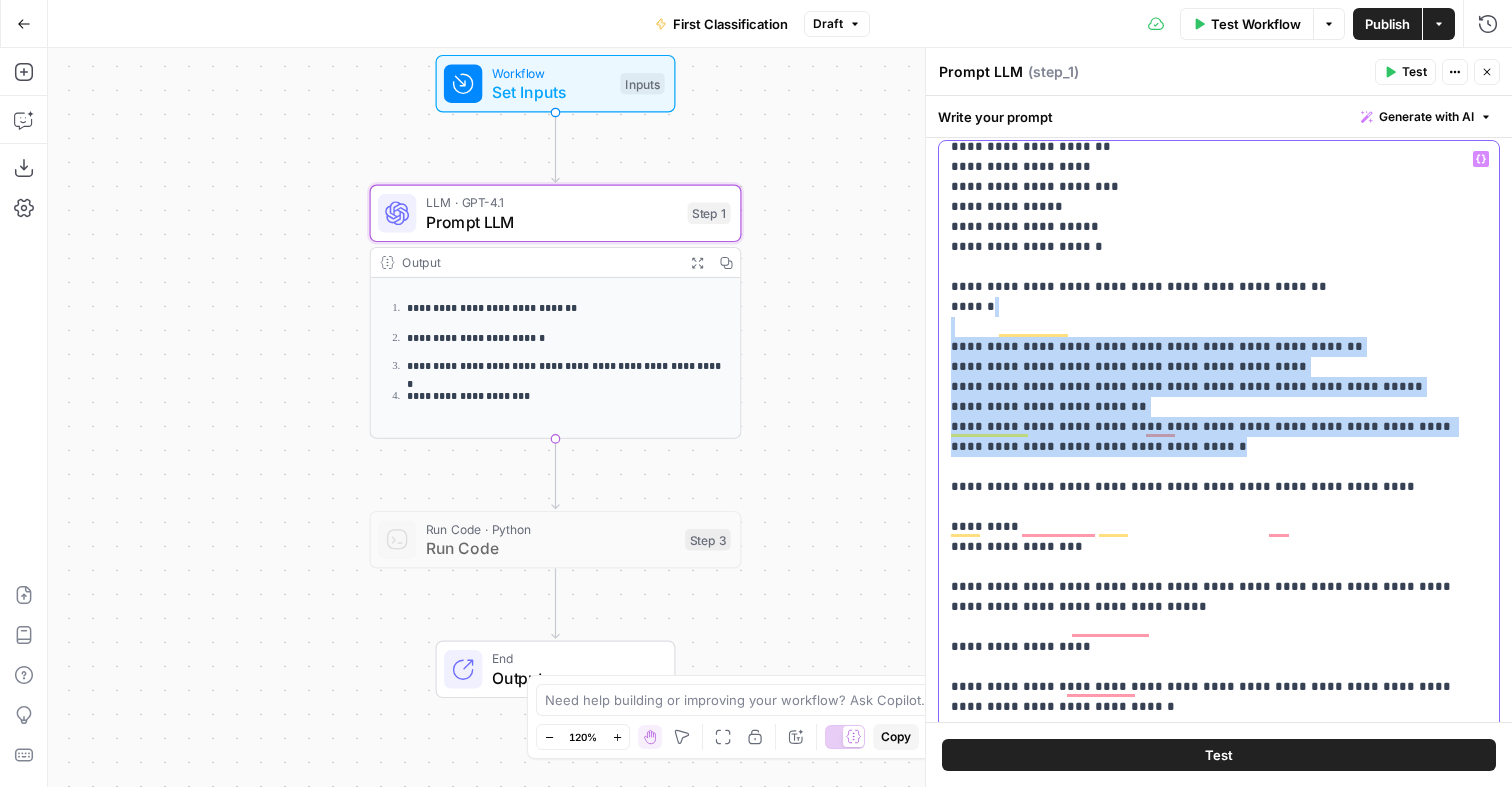 click on "**********" at bounding box center [1219, 3577] 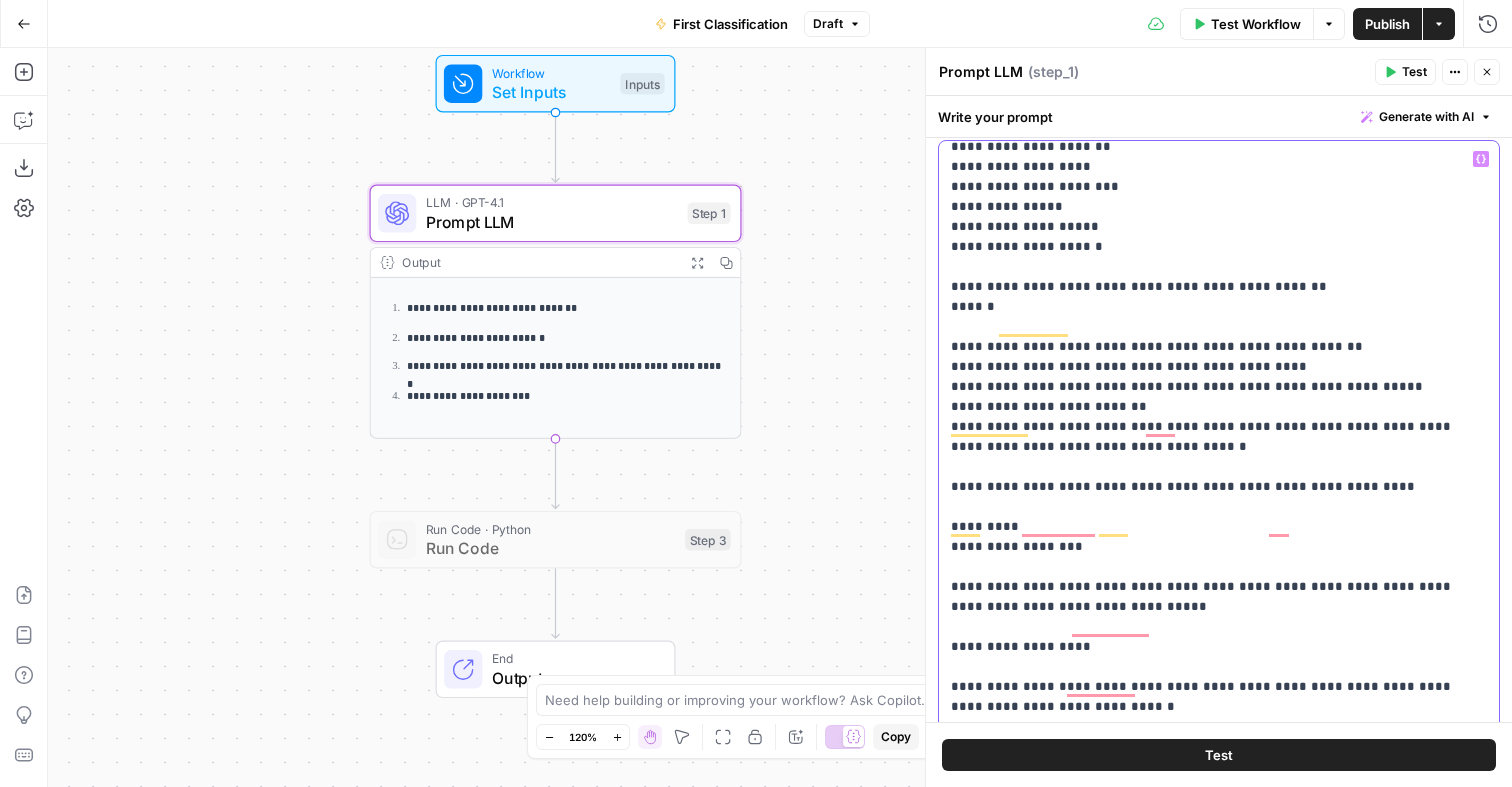 click on "**********" at bounding box center (1219, 3577) 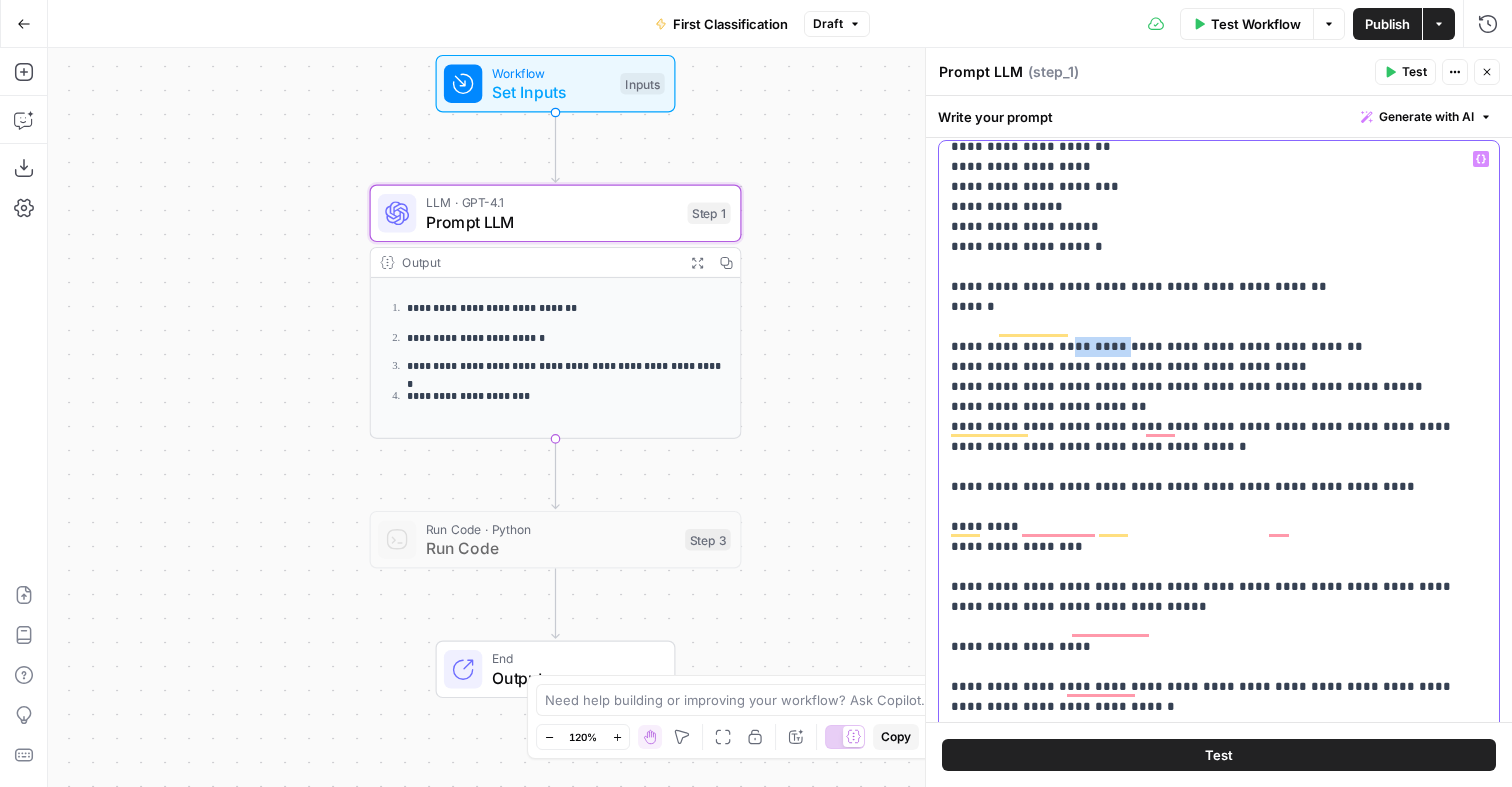 click on "**********" at bounding box center (1219, 3577) 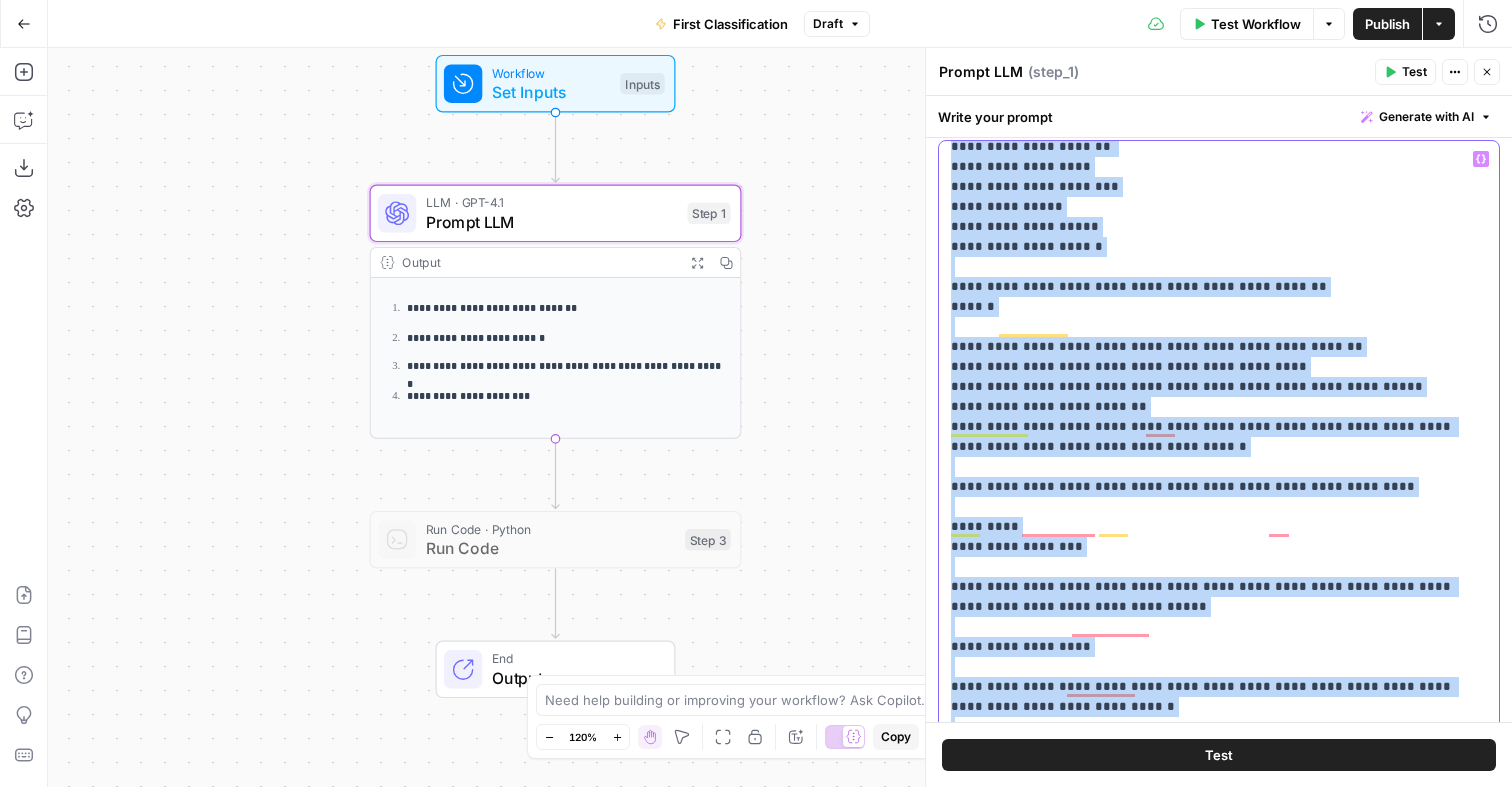 click on "**********" at bounding box center (1219, 3577) 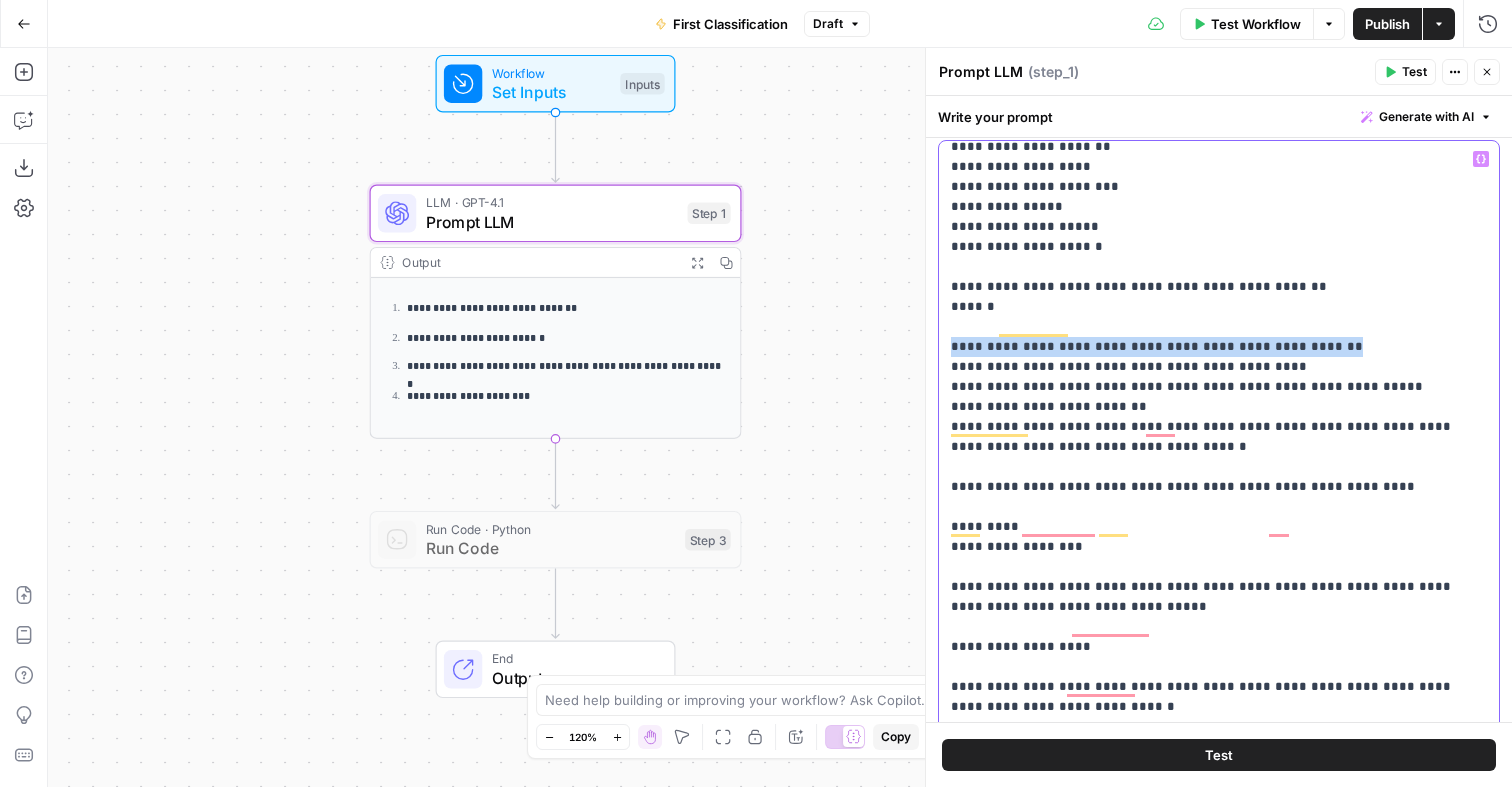 drag, startPoint x: 1343, startPoint y: 283, endPoint x: 935, endPoint y: 283, distance: 408 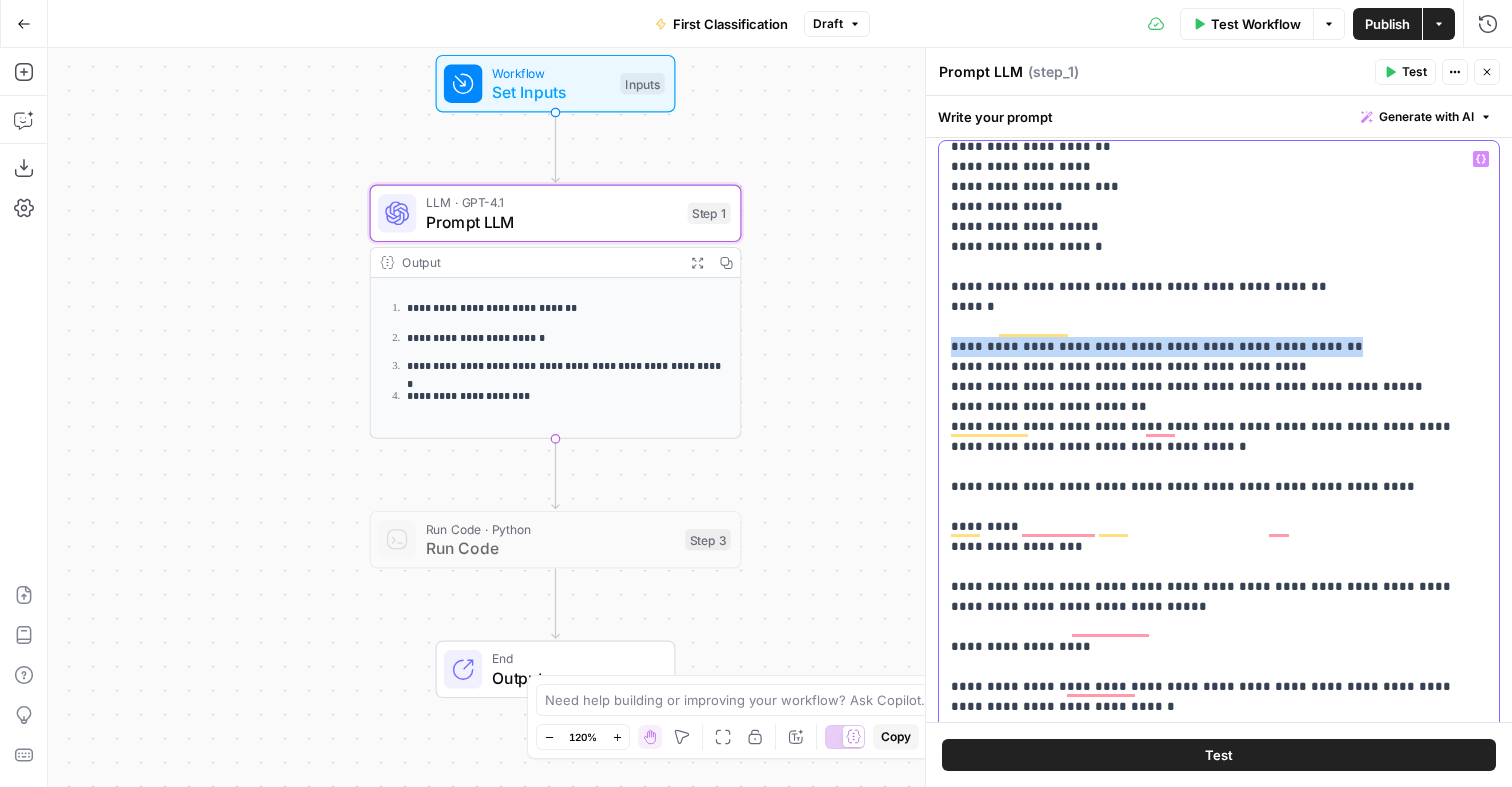 click on "**********" at bounding box center (1218, 417) 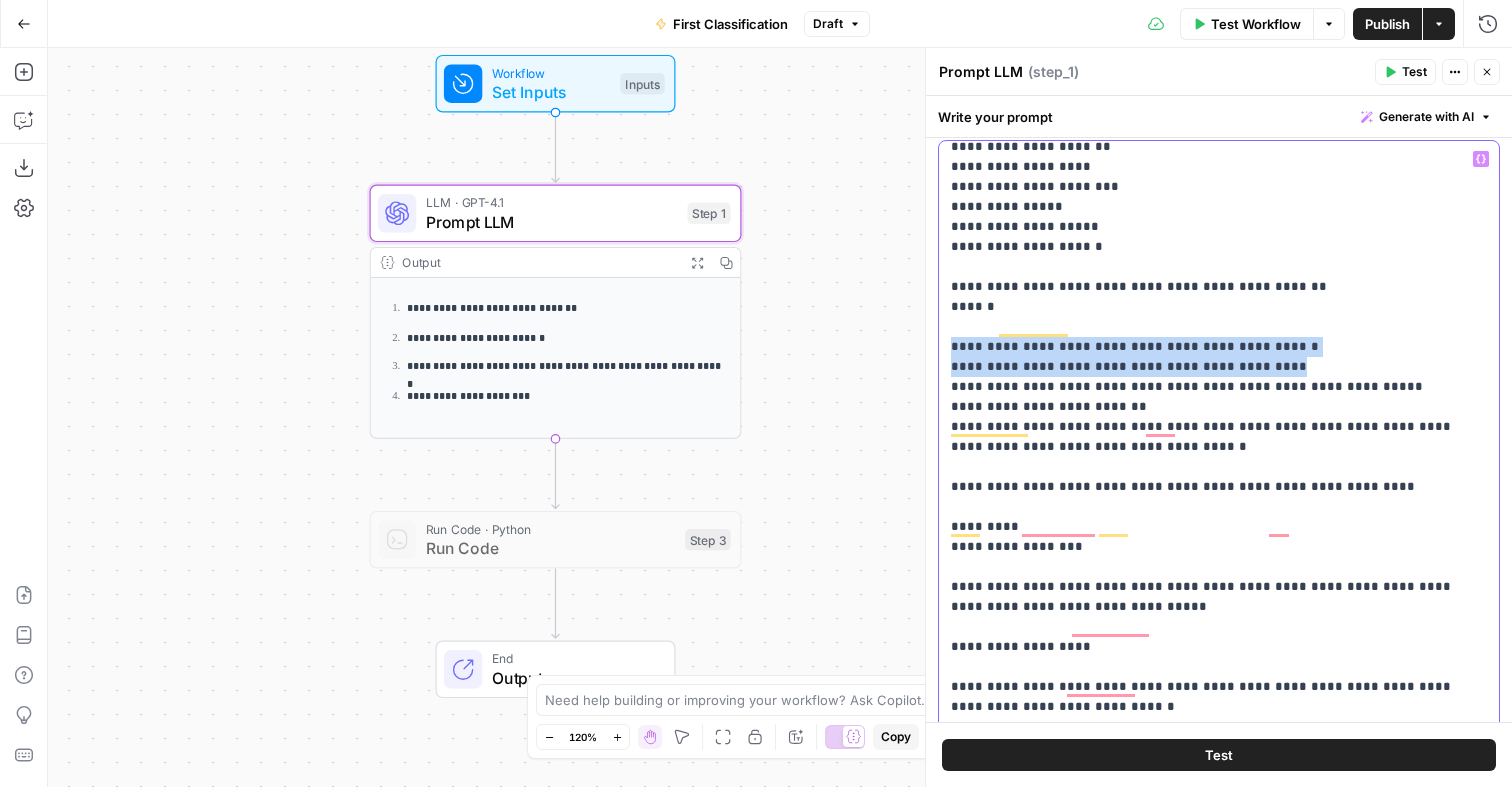 drag, startPoint x: 1286, startPoint y: 306, endPoint x: 1286, endPoint y: 293, distance: 13 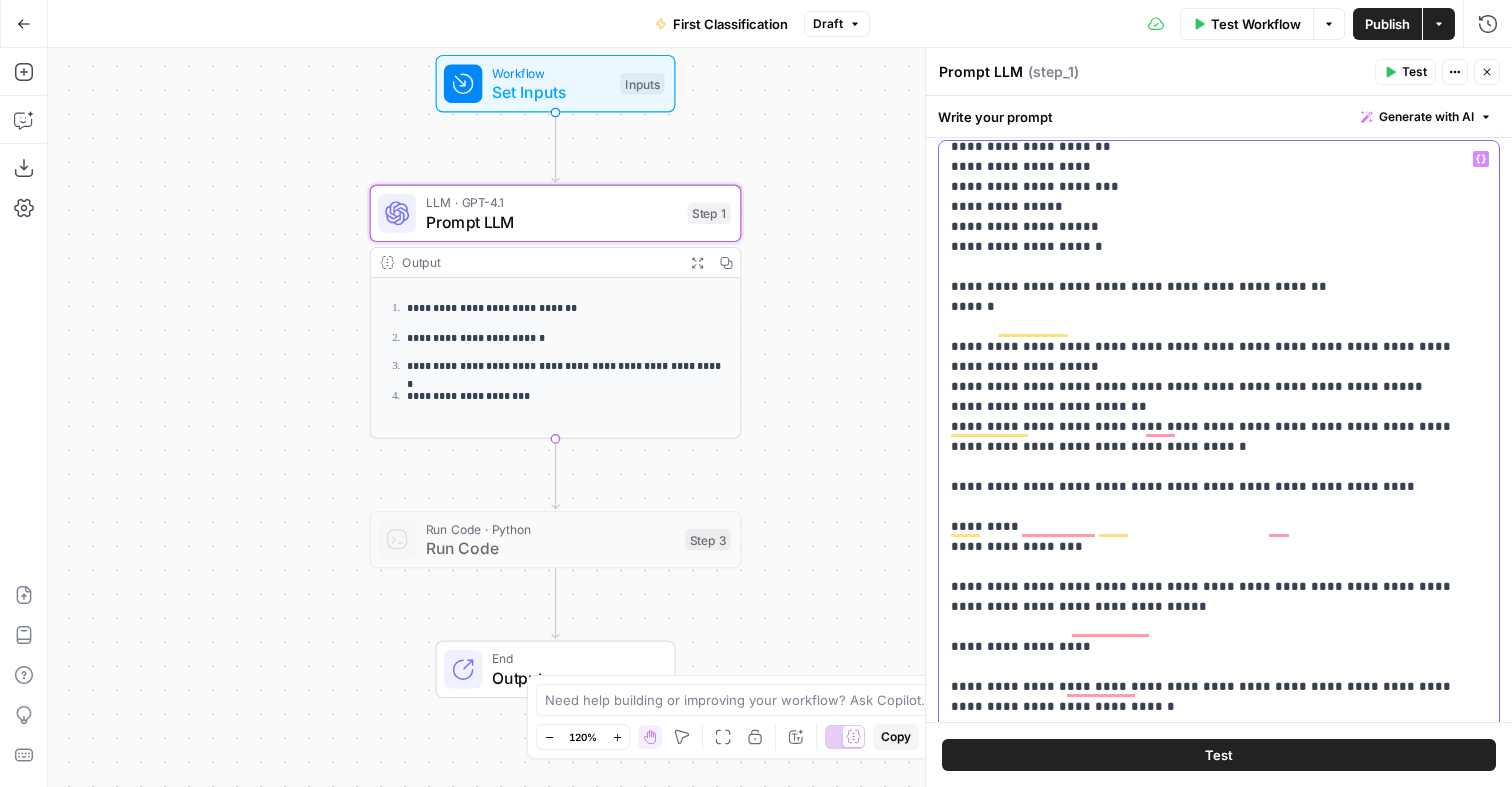 click on "**********" at bounding box center (1219, 3577) 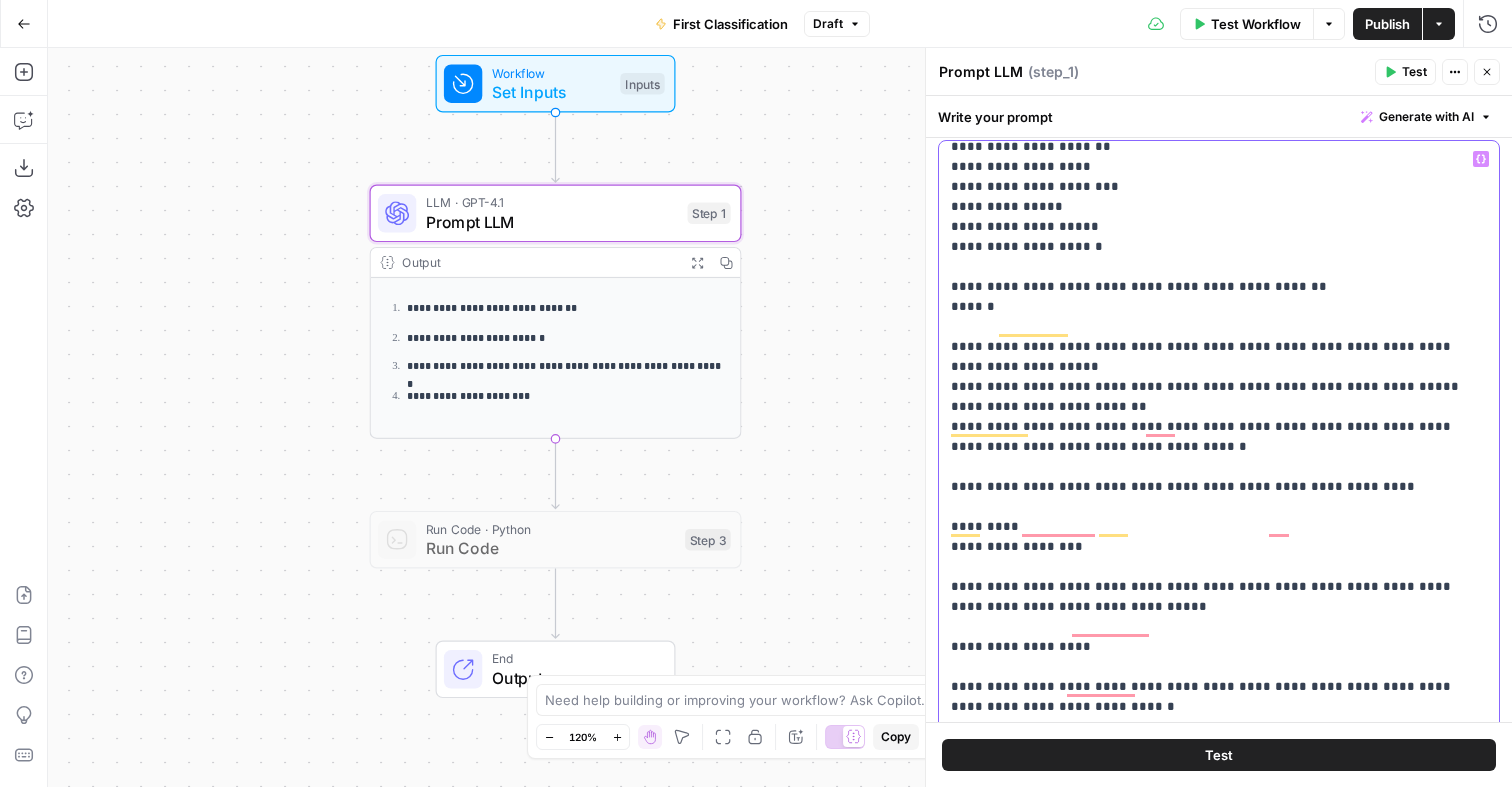 click on "**********" at bounding box center (1219, 3577) 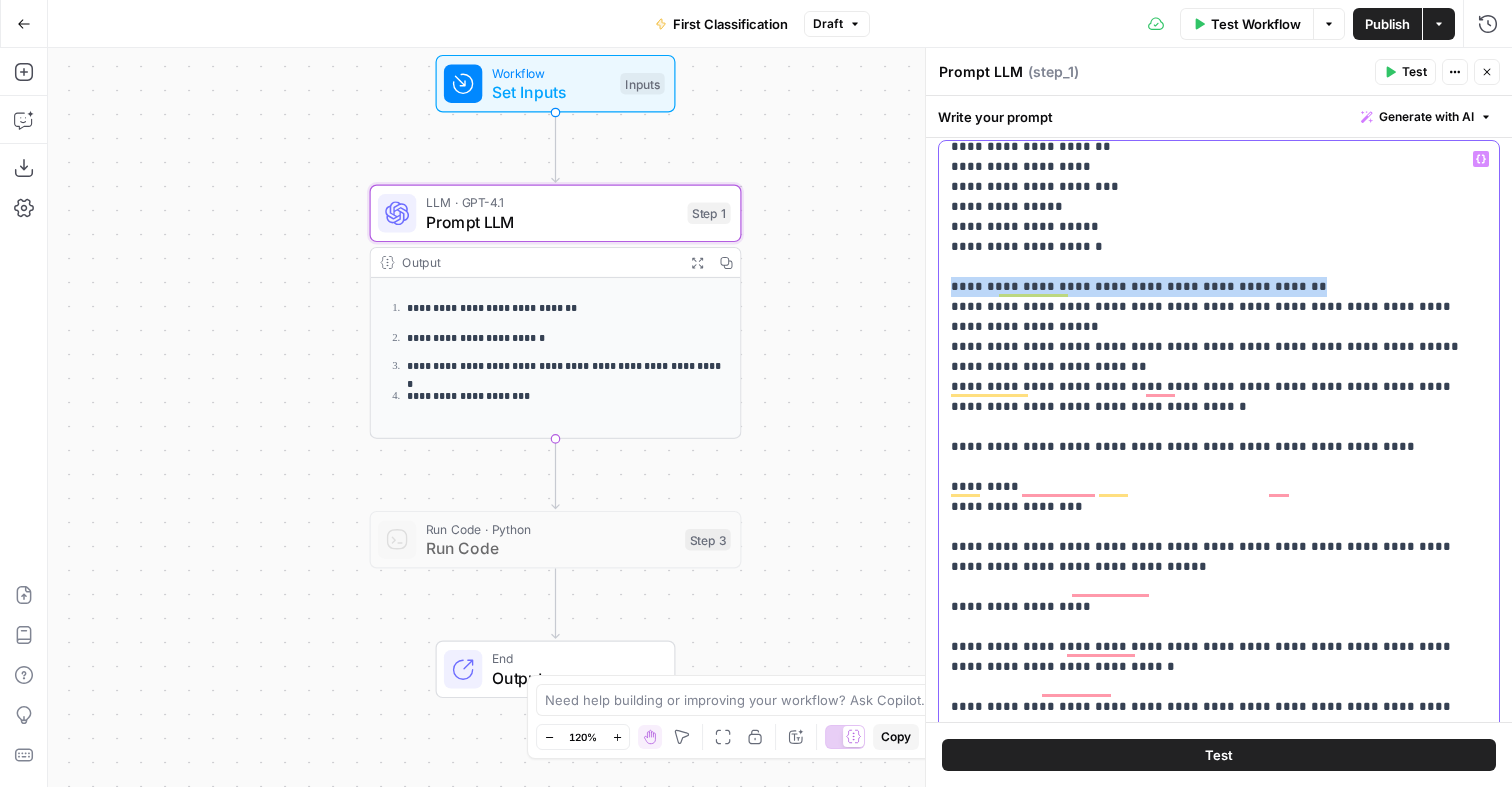 drag, startPoint x: 1308, startPoint y: 226, endPoint x: 949, endPoint y: 220, distance: 359.05014 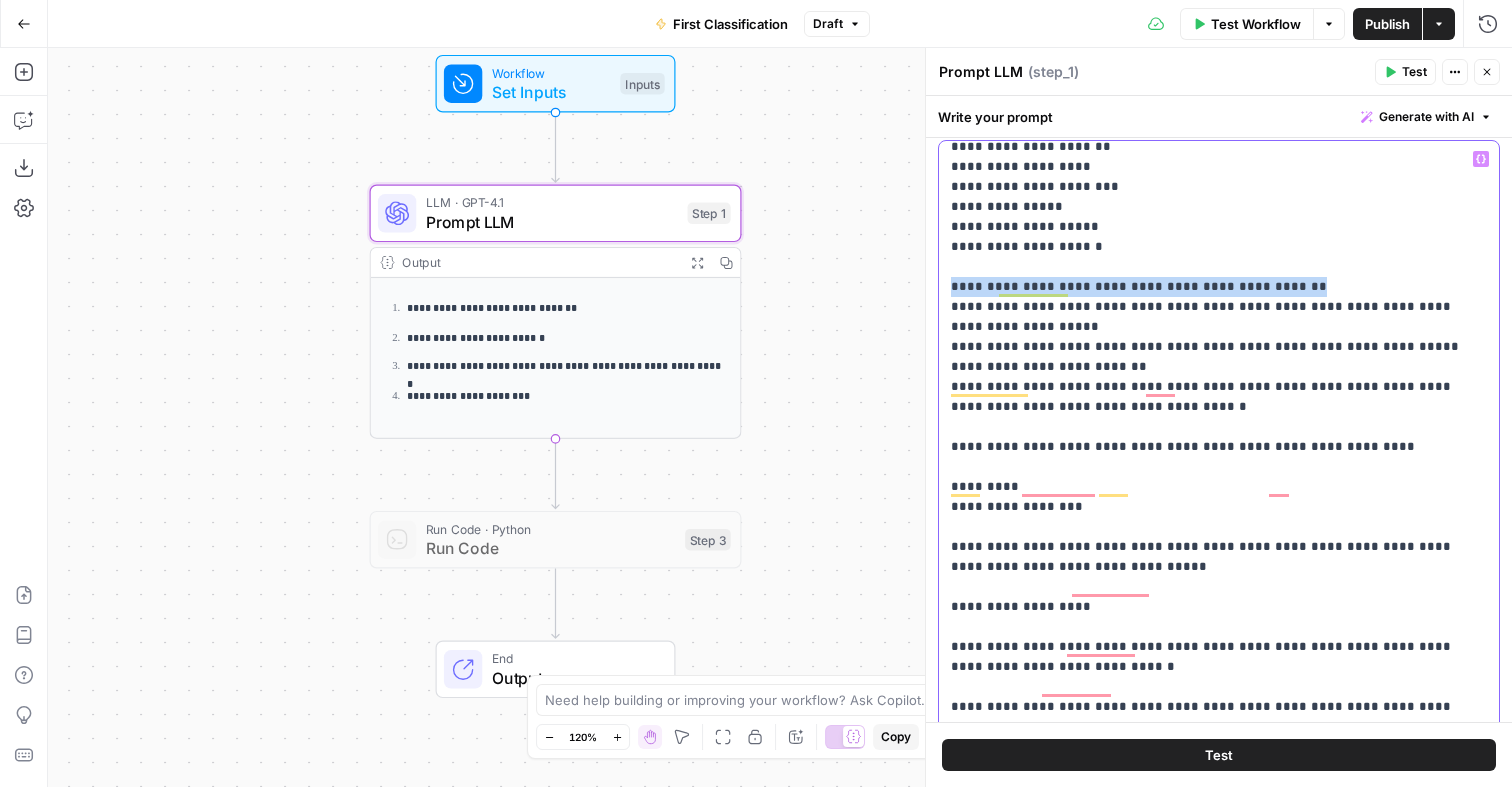 click on "**********" at bounding box center [1219, 548] 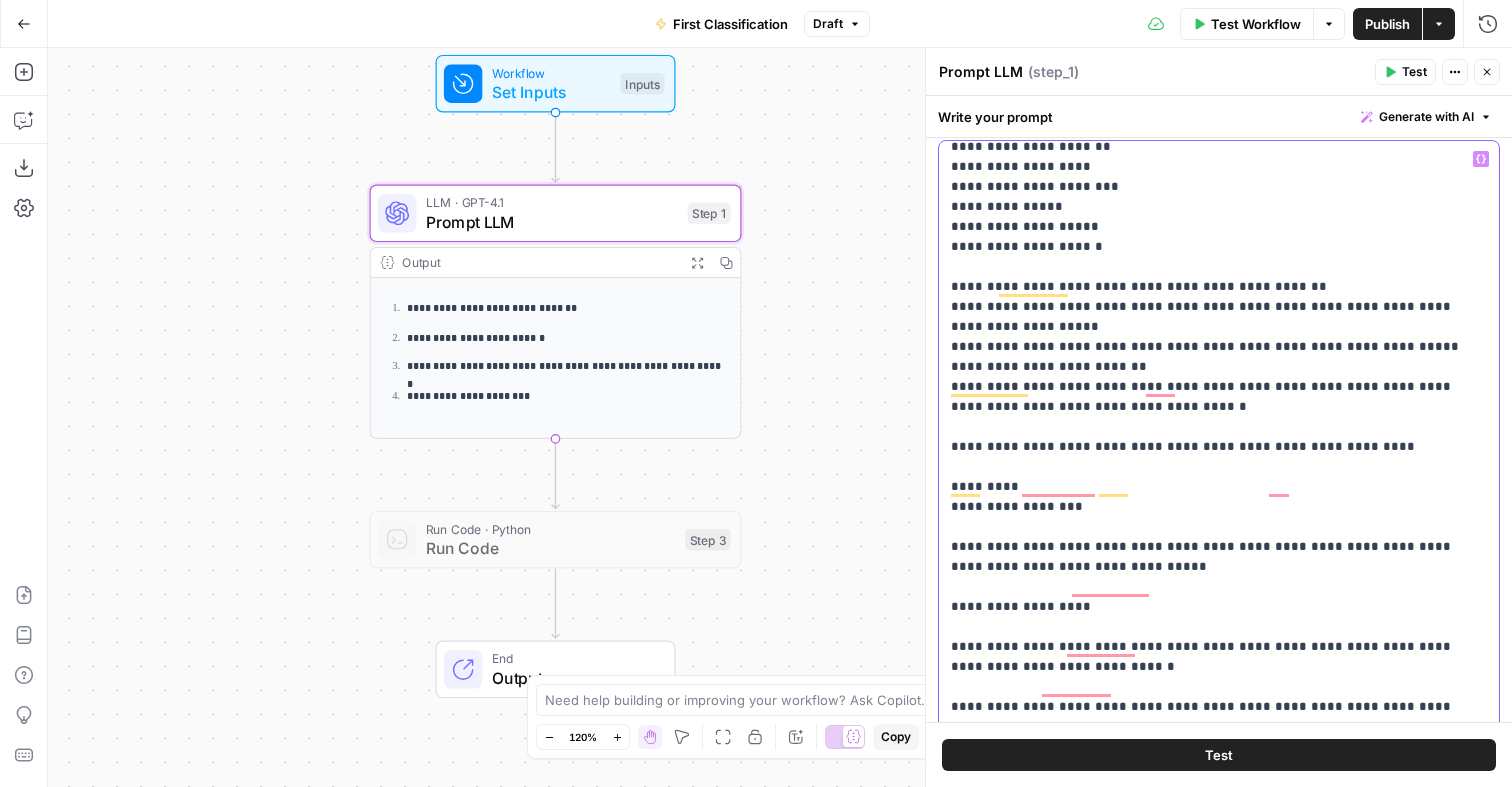click on "**********" at bounding box center (1219, 3557) 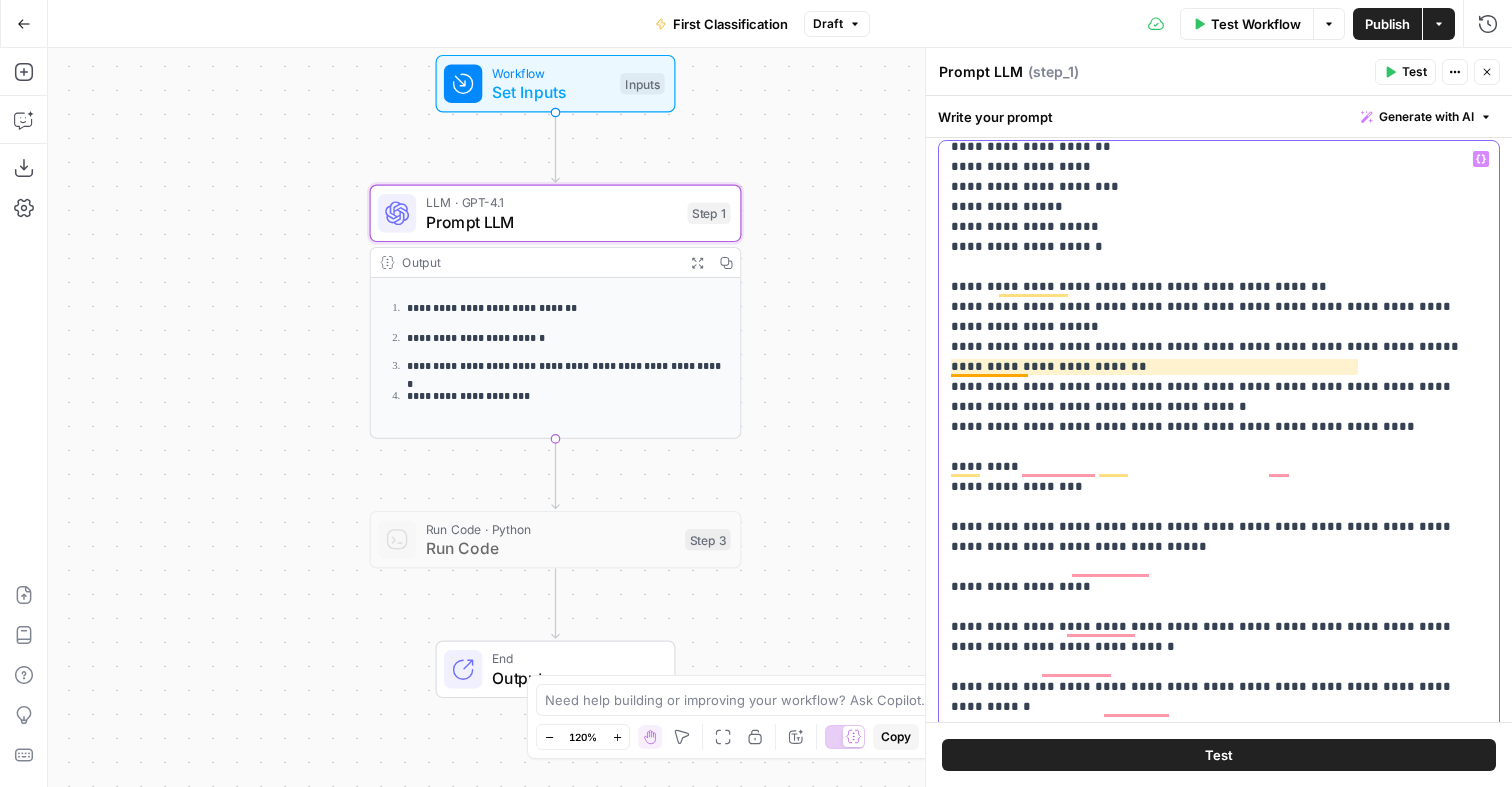 click on "**********" at bounding box center (1219, 3547) 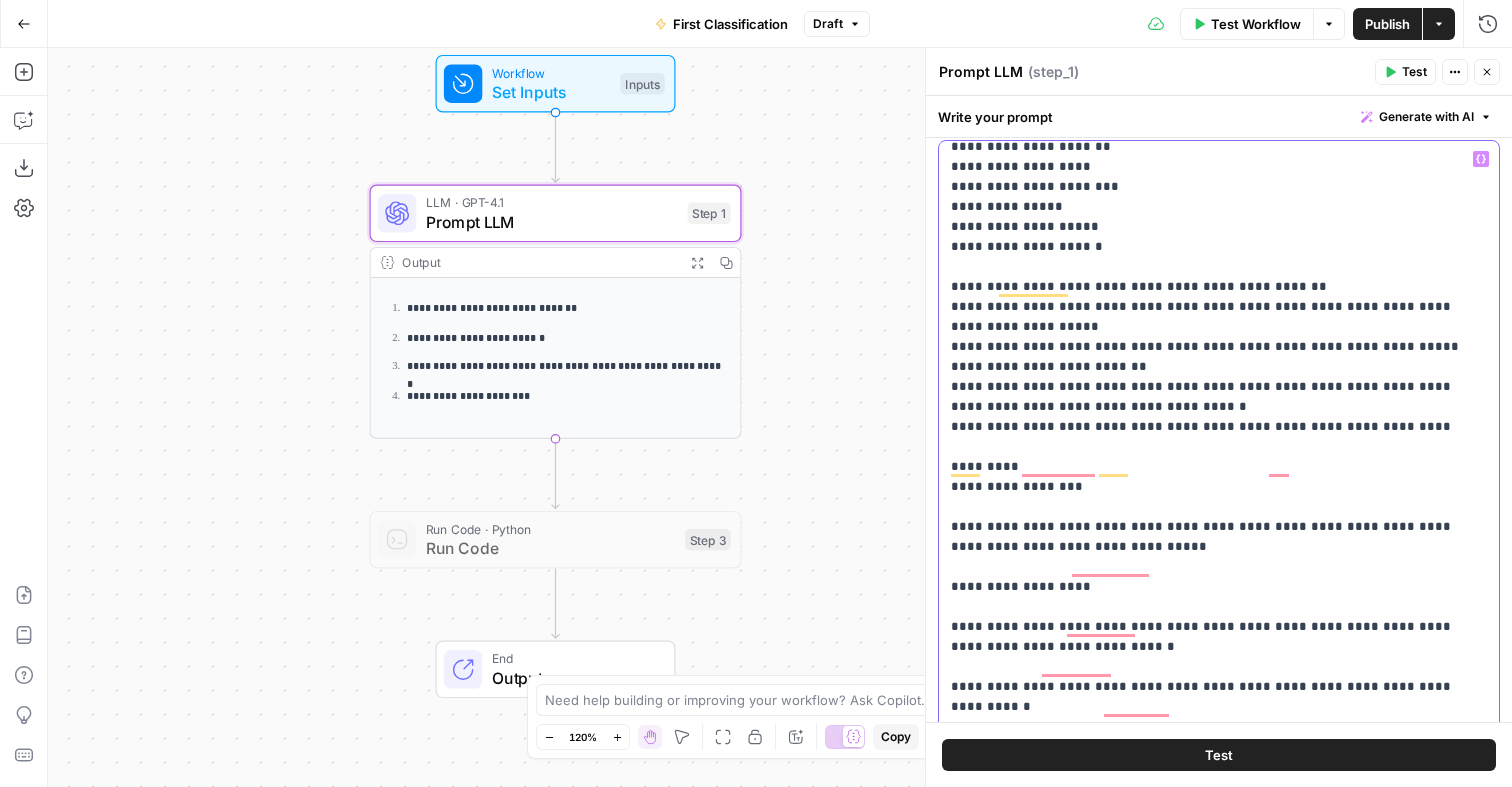 click on "**********" at bounding box center (1219, 3547) 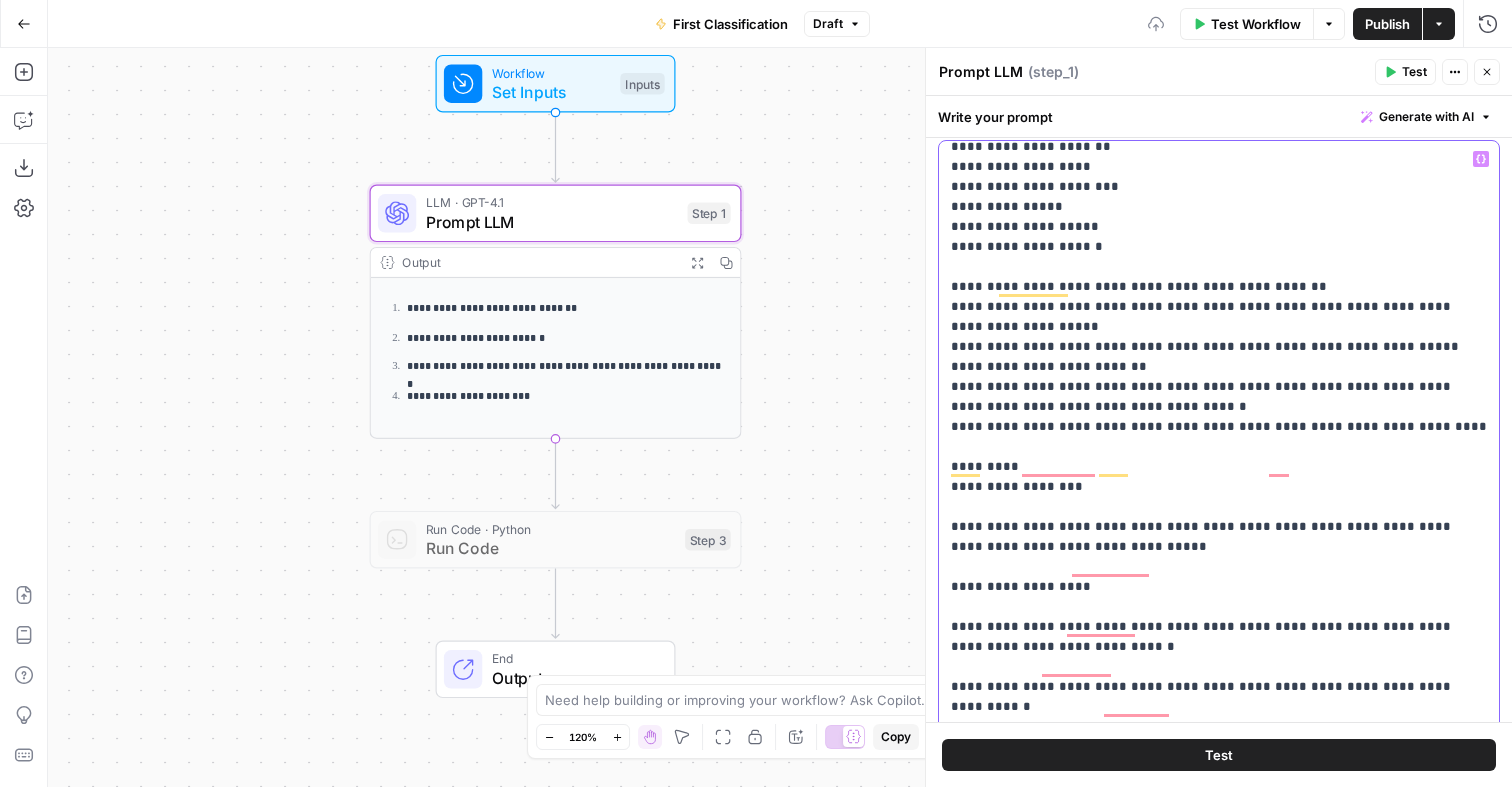 click on "**********" at bounding box center [1219, 3547] 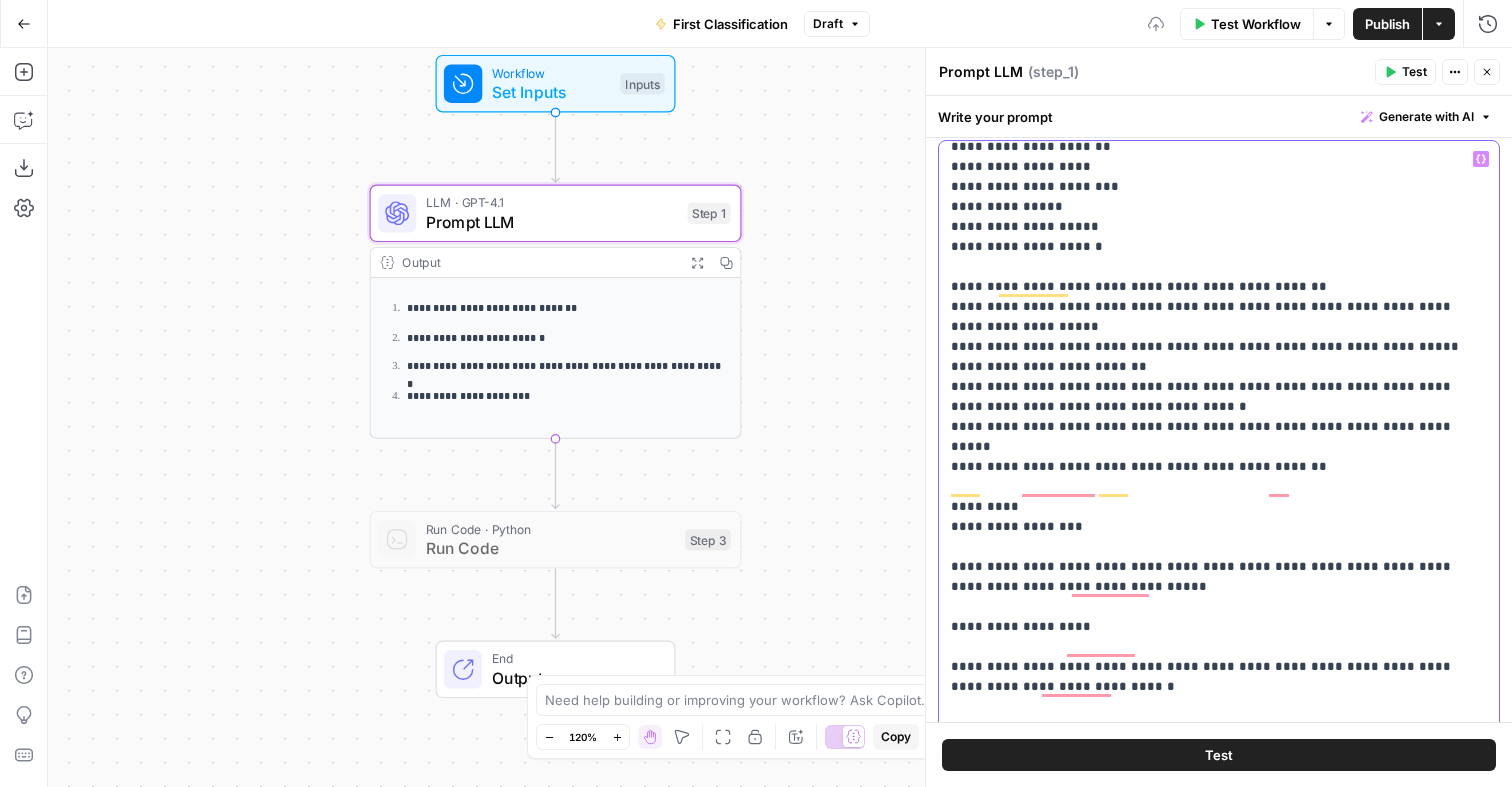 click on "**********" at bounding box center [1219, 3557] 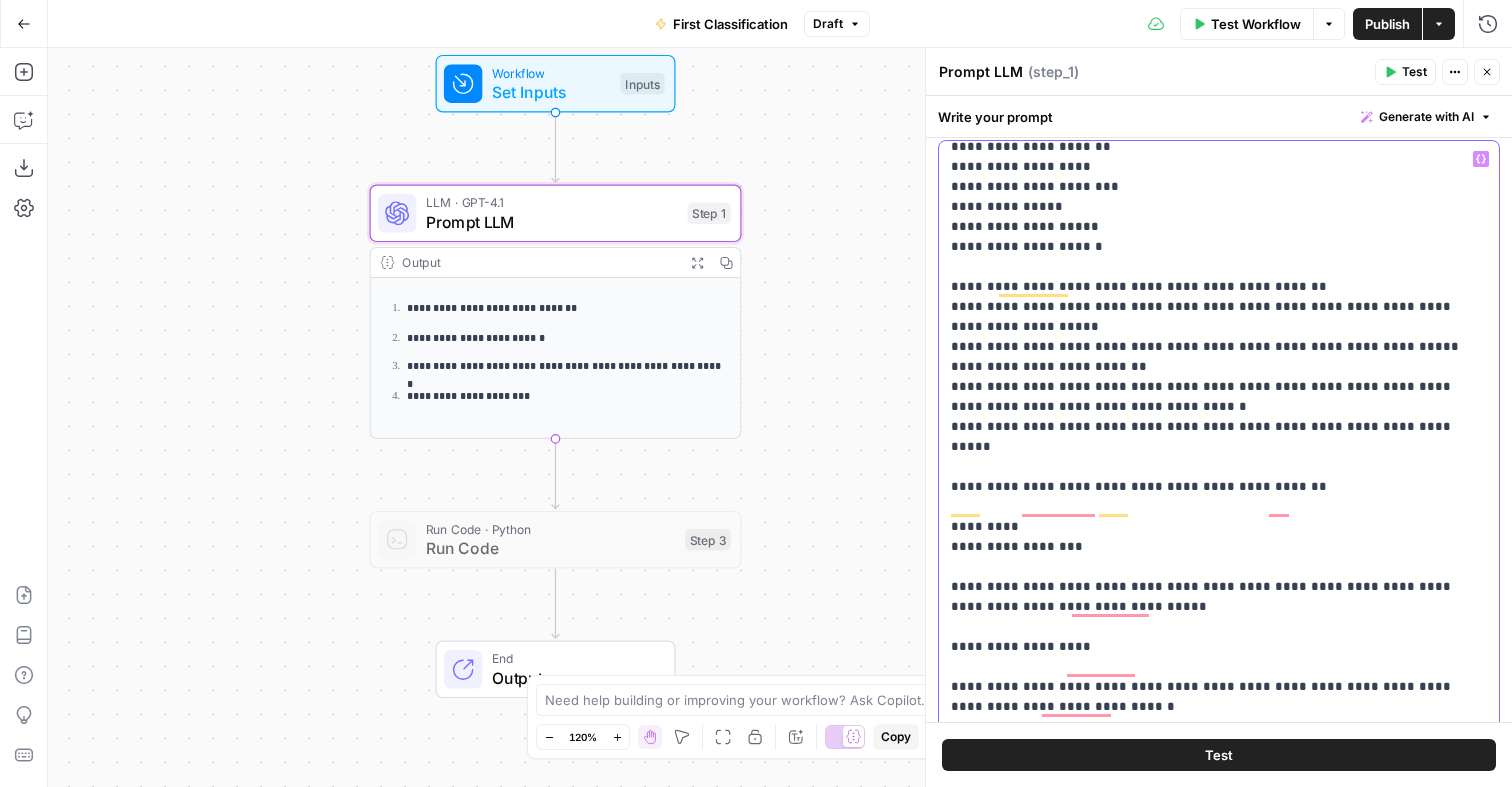 click on "**********" at bounding box center [1219, 3567] 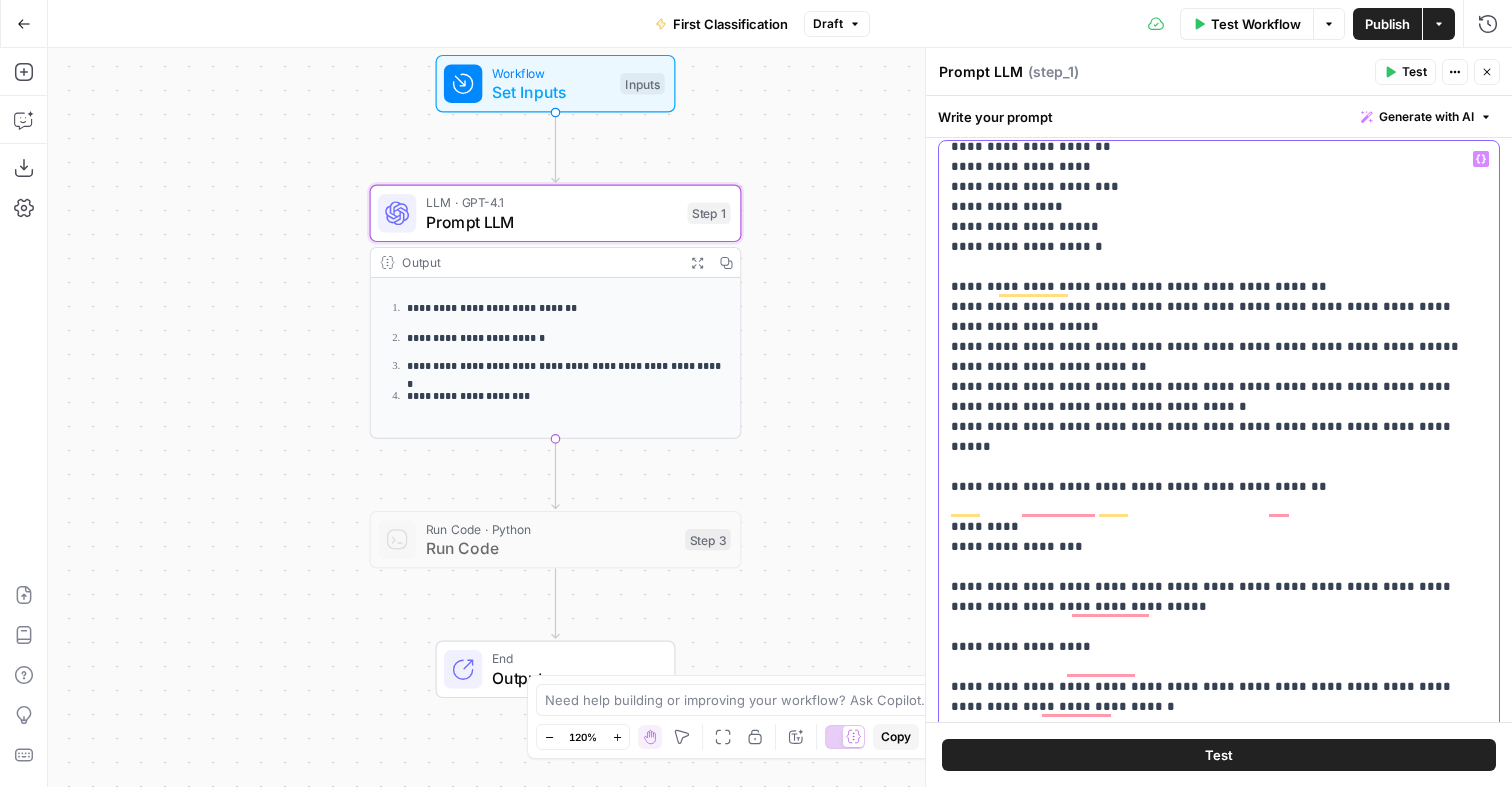 scroll, scrollTop: 777, scrollLeft: 0, axis: vertical 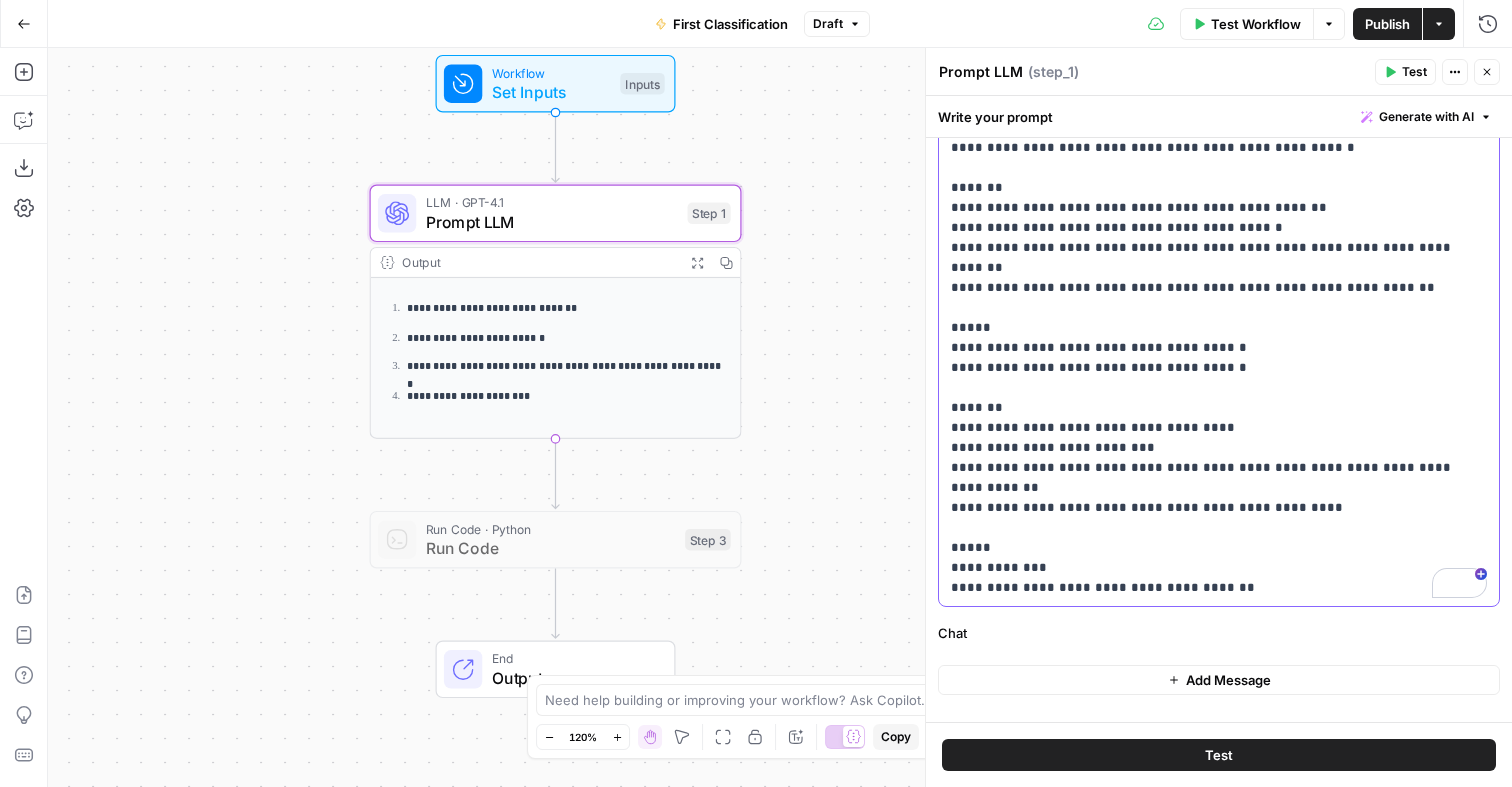 click on "**********" at bounding box center (1219, -3512) 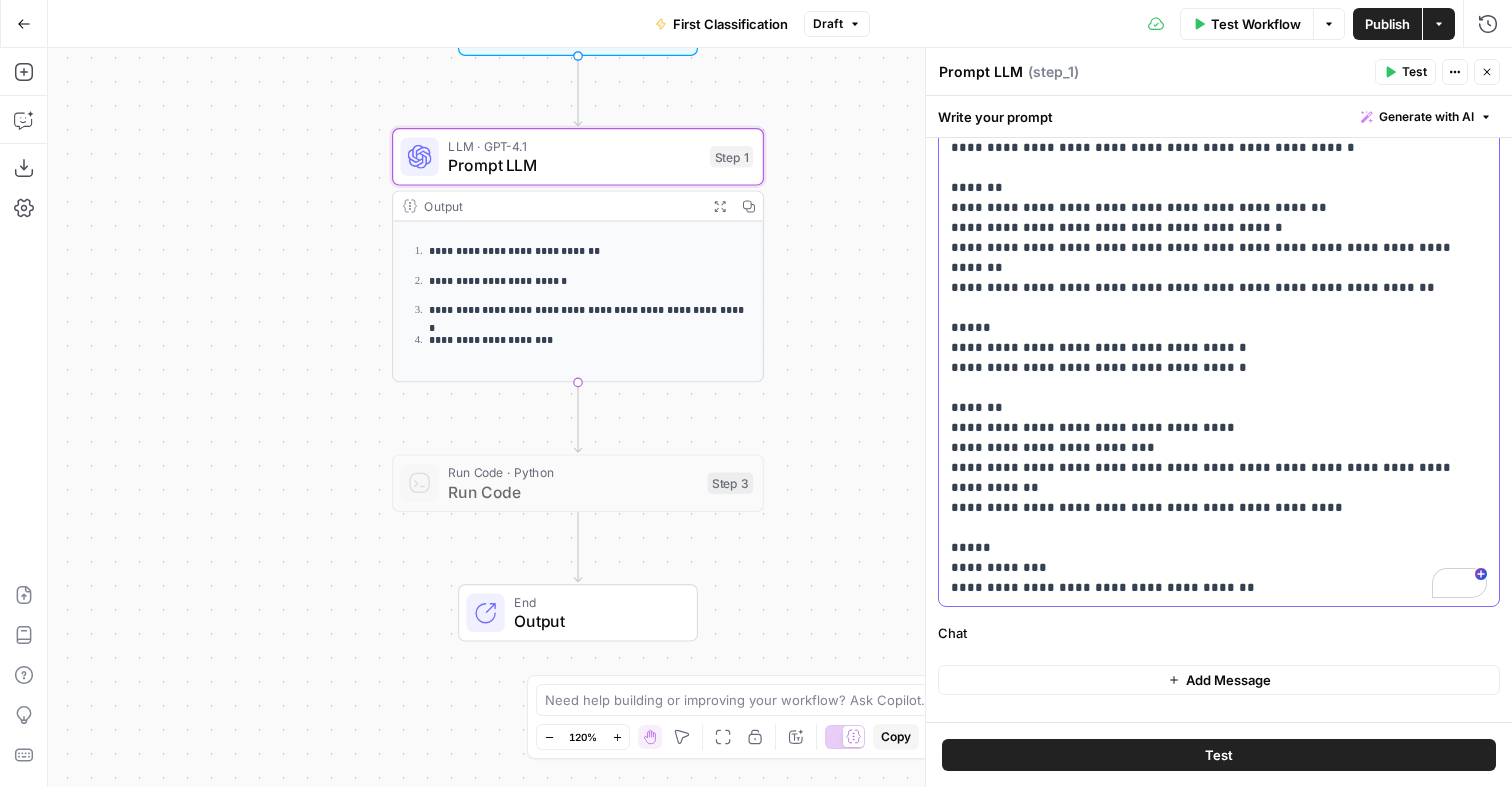 click on "**********" at bounding box center [1219, -3512] 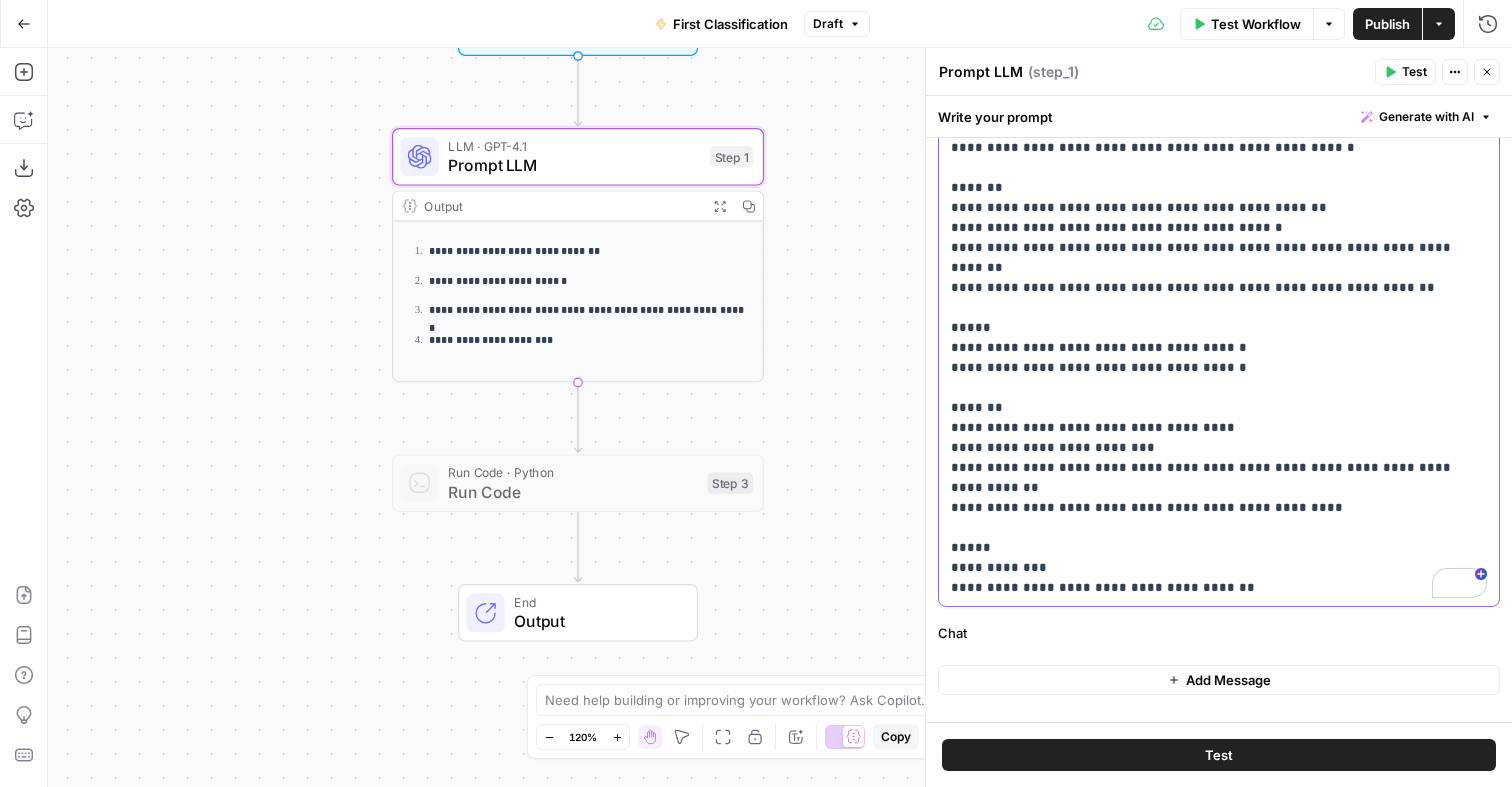 scroll, scrollTop: 7370, scrollLeft: 0, axis: vertical 